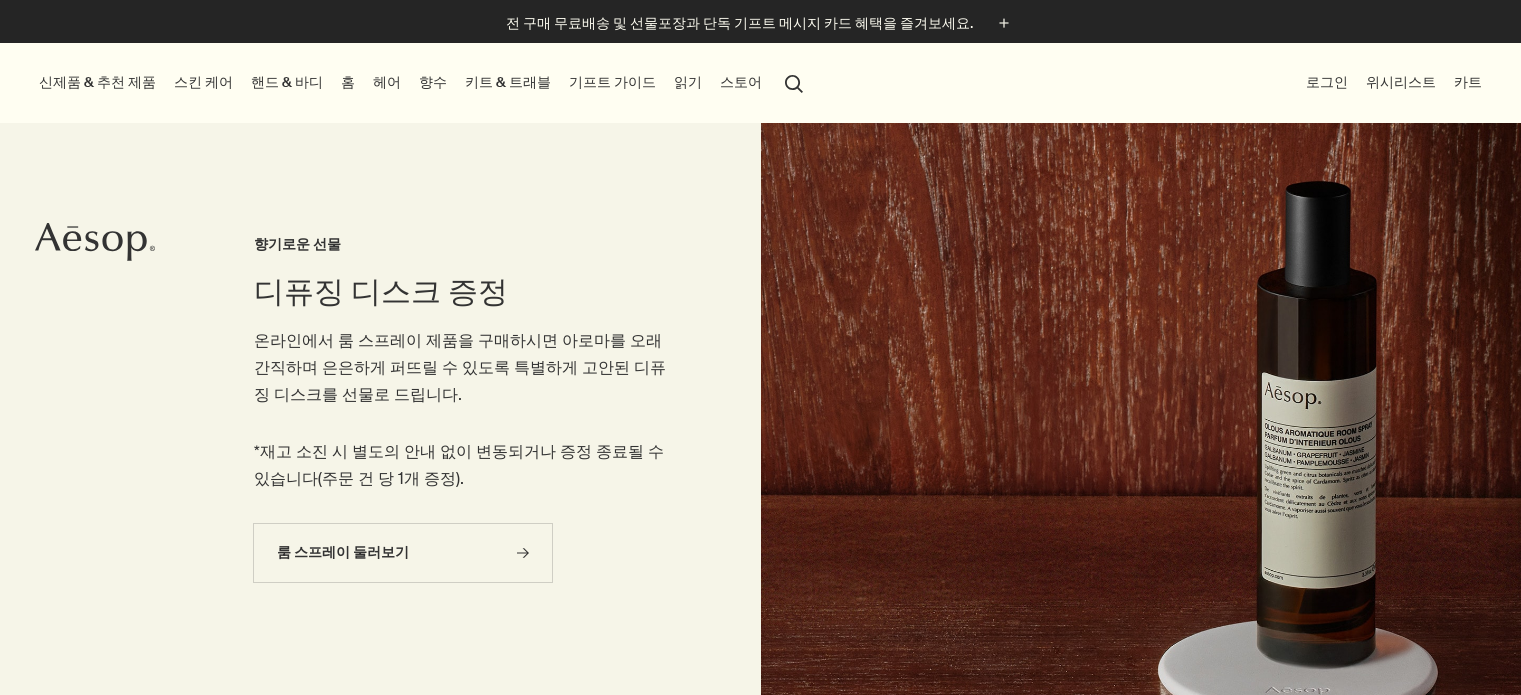scroll, scrollTop: 100, scrollLeft: 0, axis: vertical 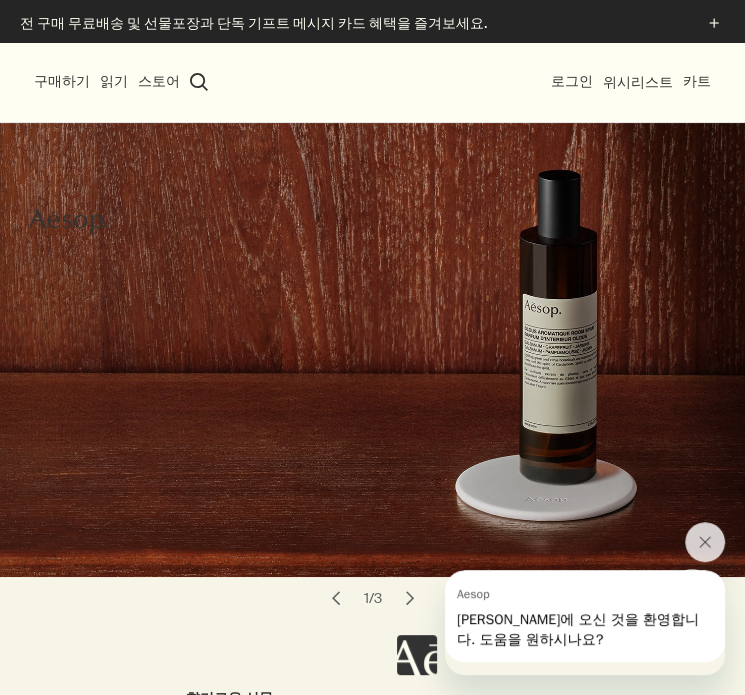click at bounding box center [561, 622] 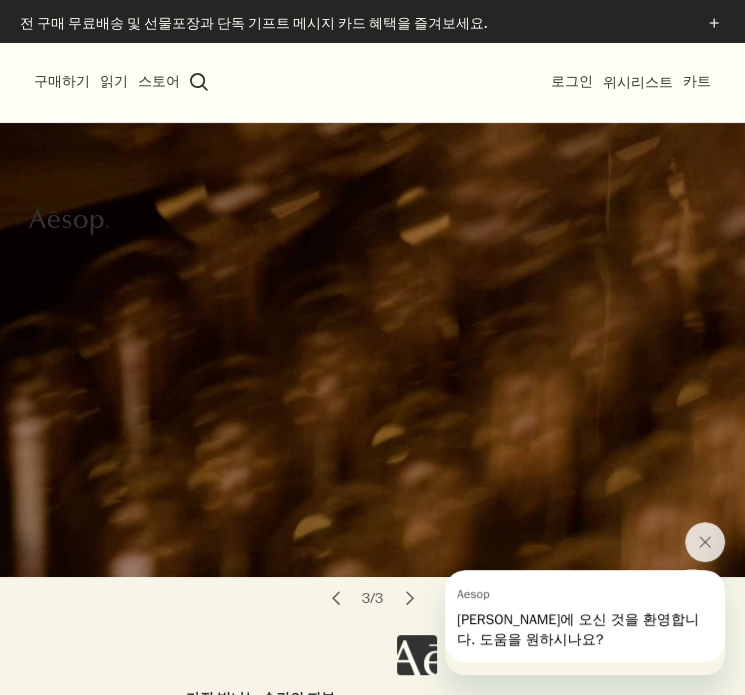 click on "chevron" at bounding box center [336, 598] 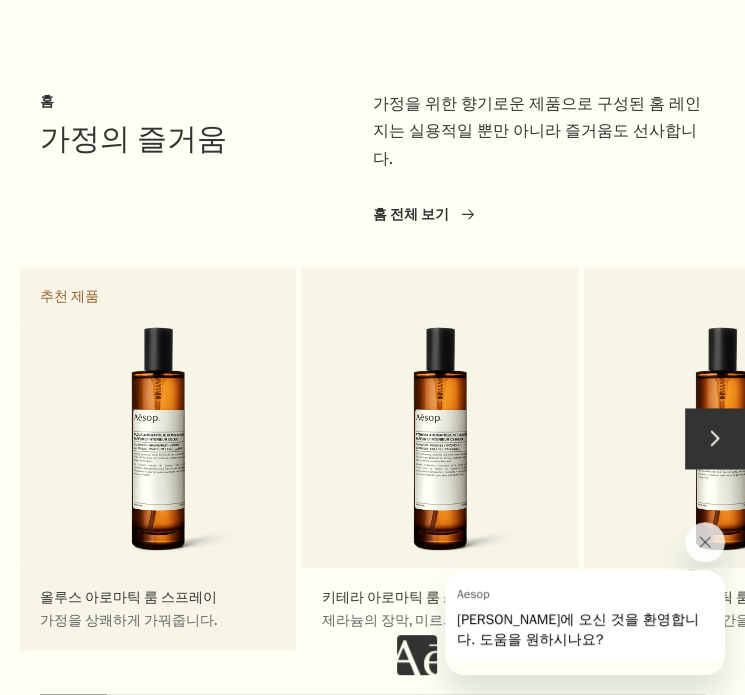 scroll, scrollTop: 1400, scrollLeft: 0, axis: vertical 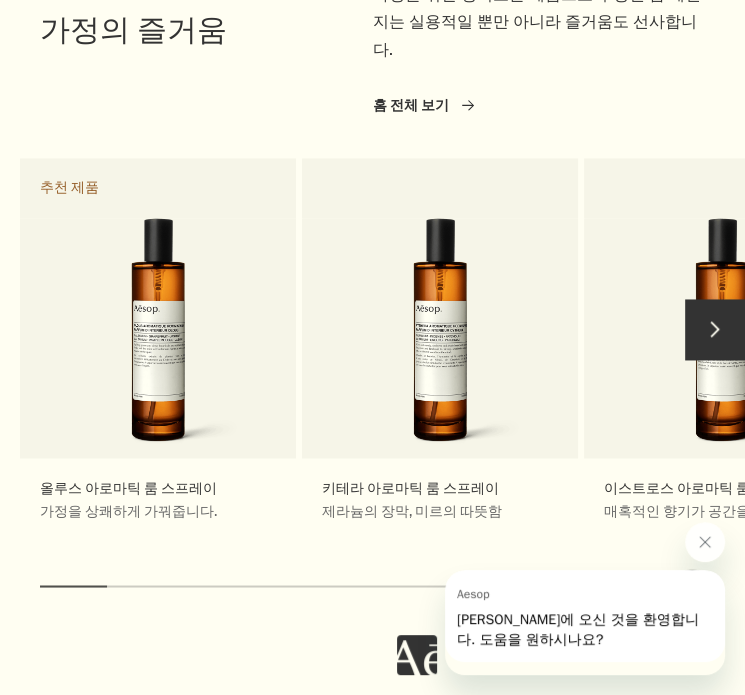 click on "chevron" at bounding box center (715, 329) 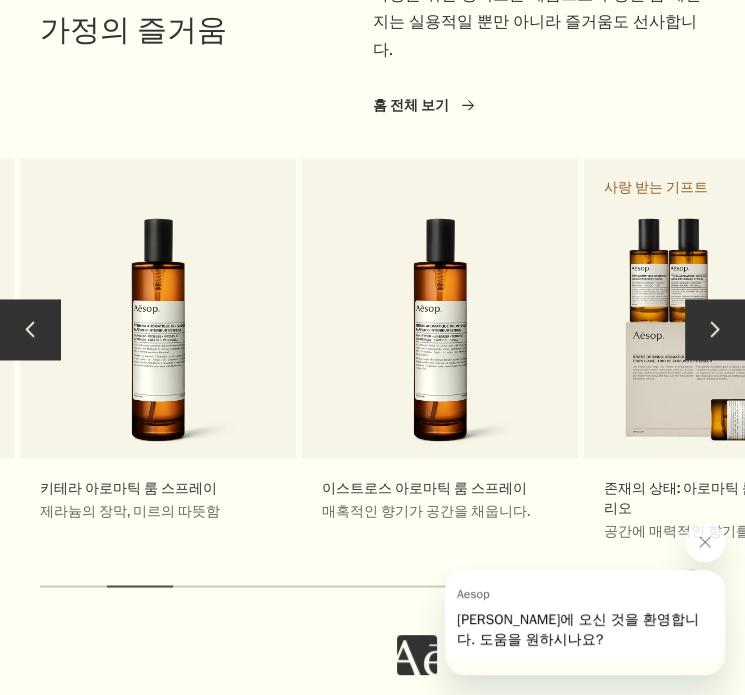 click on "chevron" at bounding box center [715, 329] 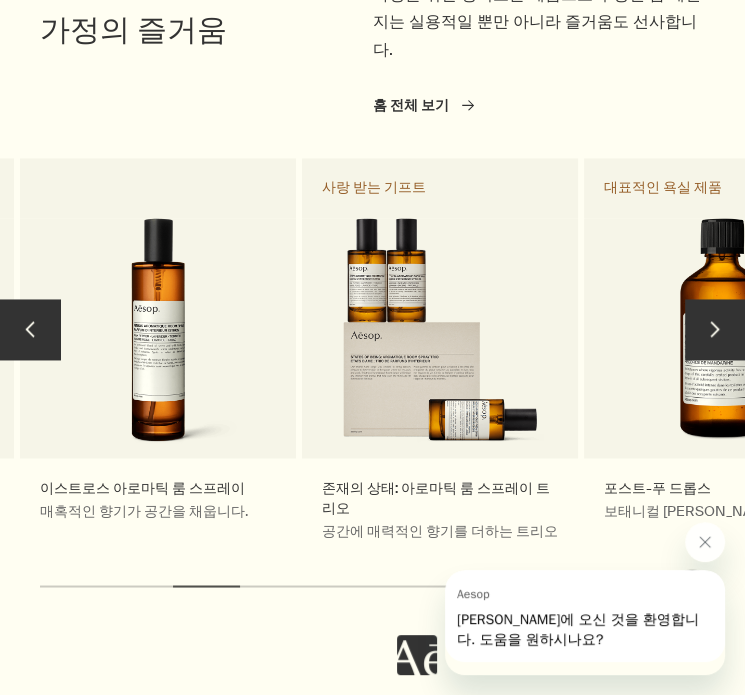 click on "chevron" at bounding box center (715, 329) 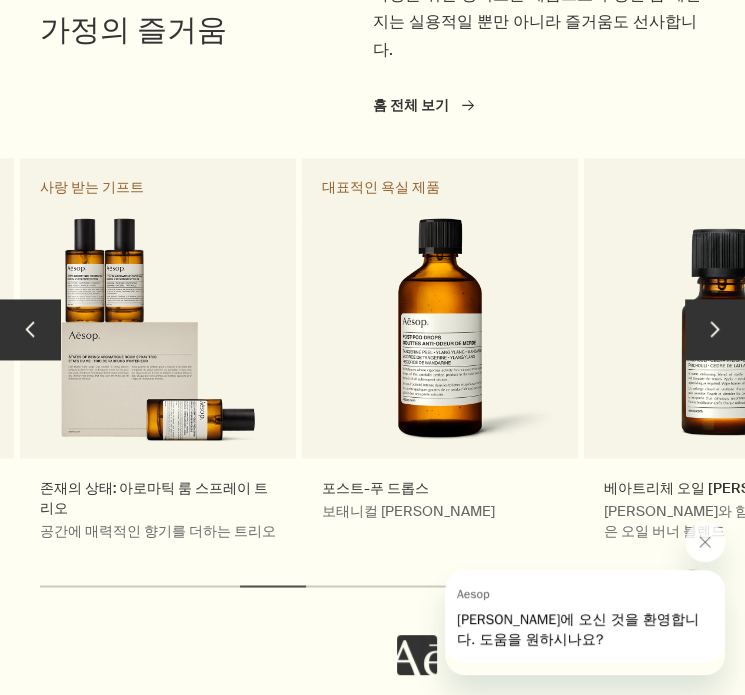 click on "chevron" at bounding box center (715, 329) 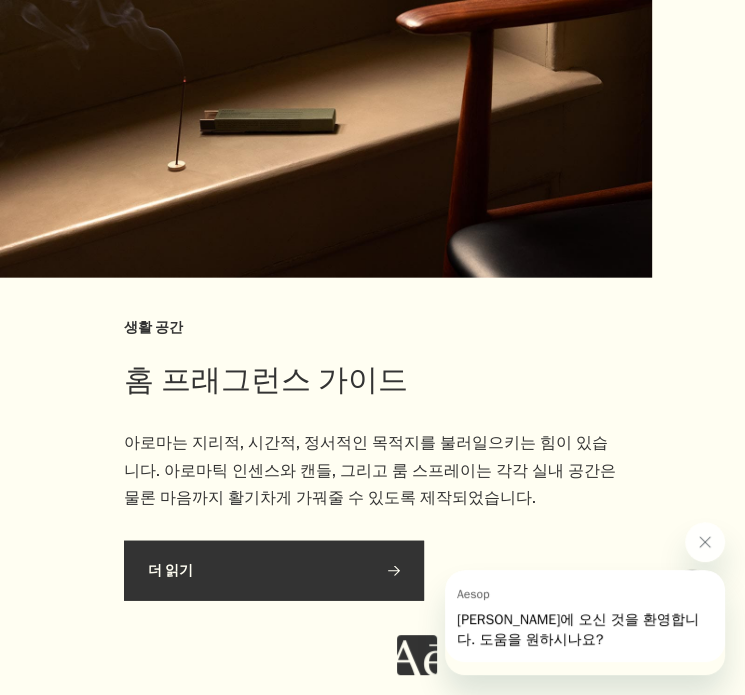 scroll, scrollTop: 2300, scrollLeft: 0, axis: vertical 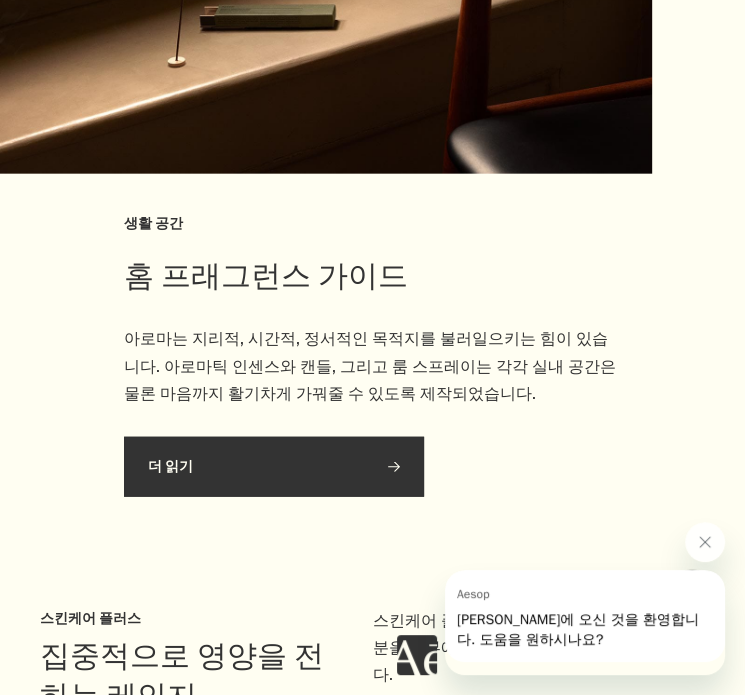 click on "더 읽기   rightArrow" at bounding box center [274, 467] 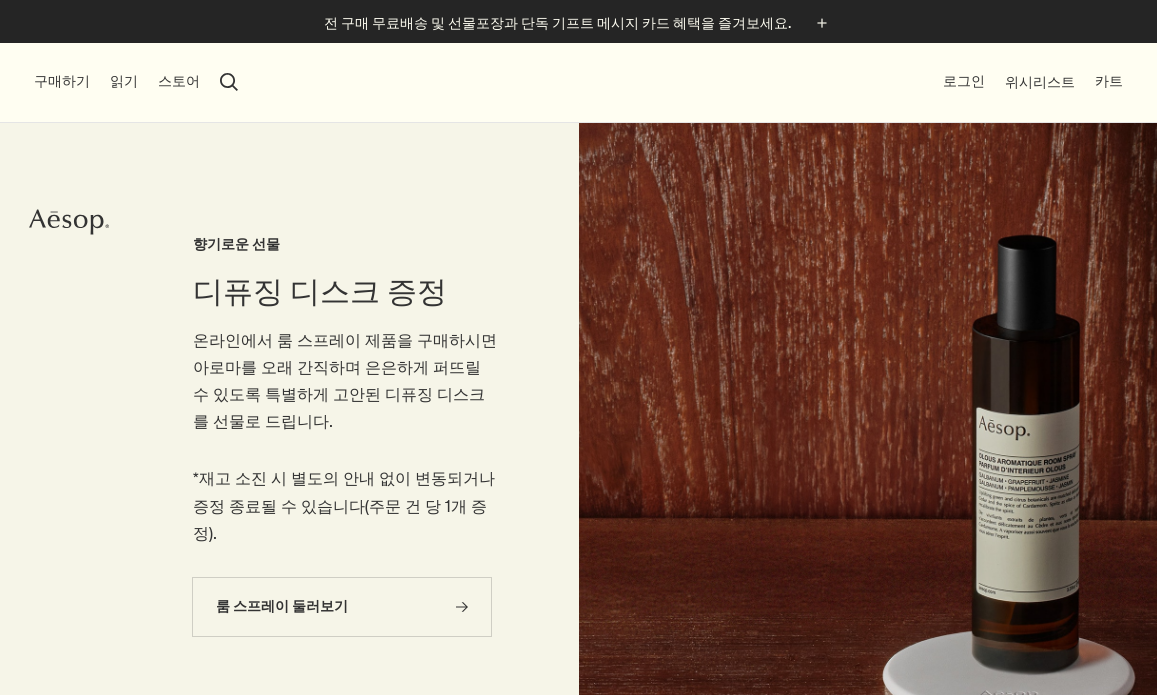 scroll, scrollTop: 0, scrollLeft: 0, axis: both 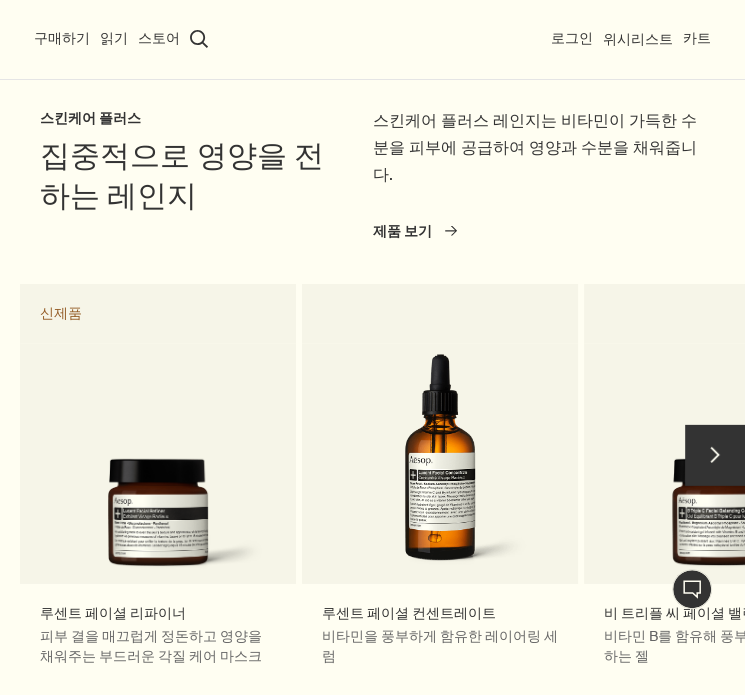 click on "1:1 채팅 상담" at bounding box center [692, 589] 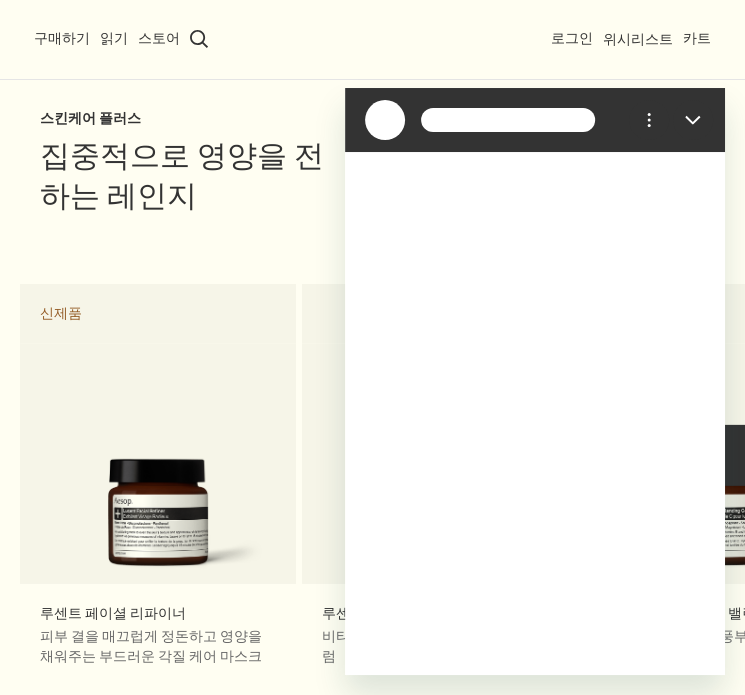 scroll, scrollTop: 0, scrollLeft: 0, axis: both 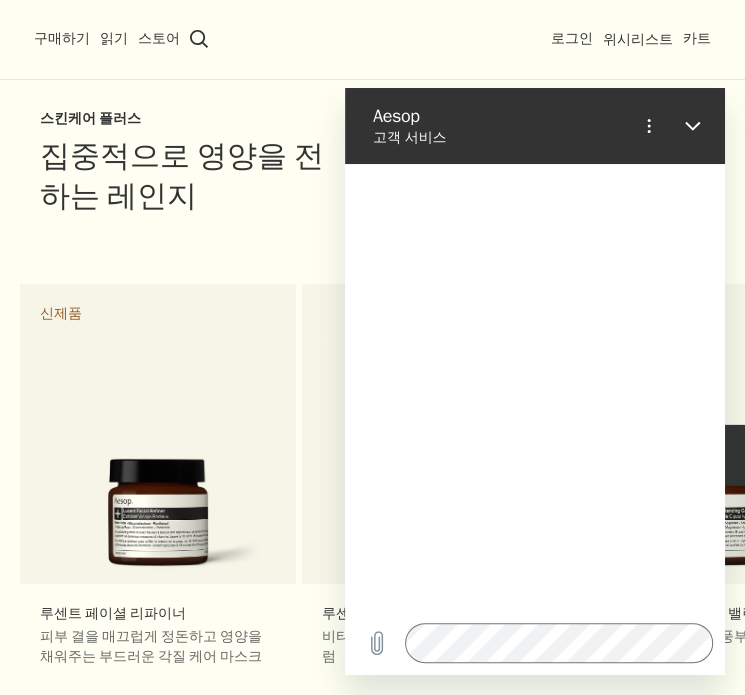 click at bounding box center [693, 126] 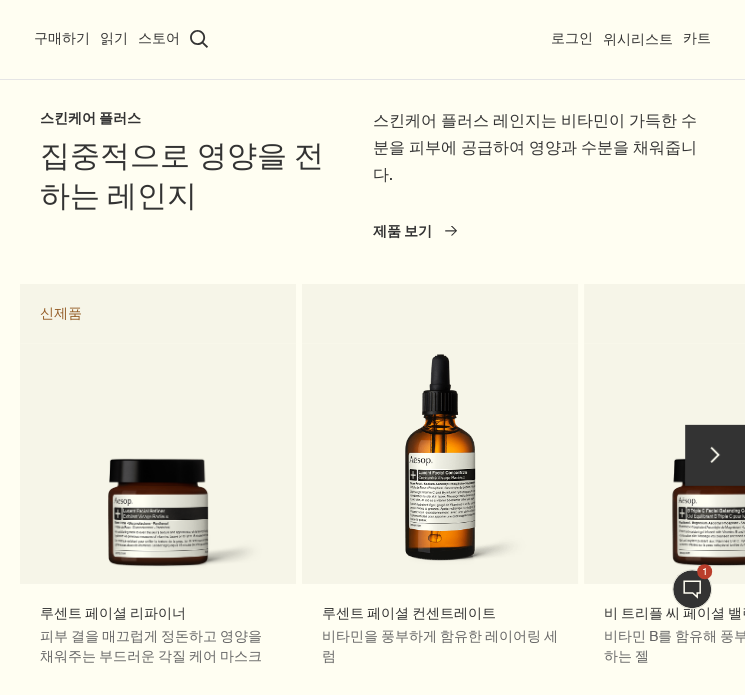 click on "chevron" at bounding box center [715, 455] 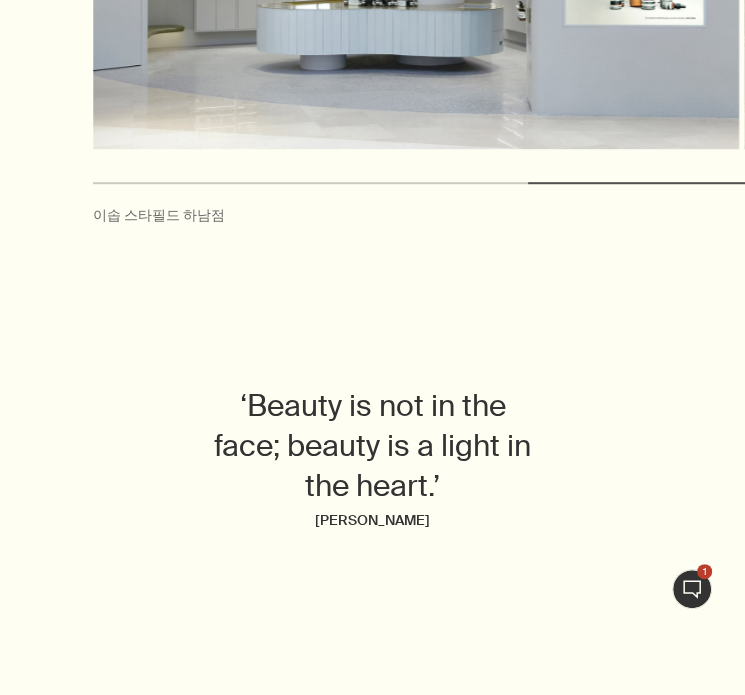 scroll, scrollTop: 8000, scrollLeft: 0, axis: vertical 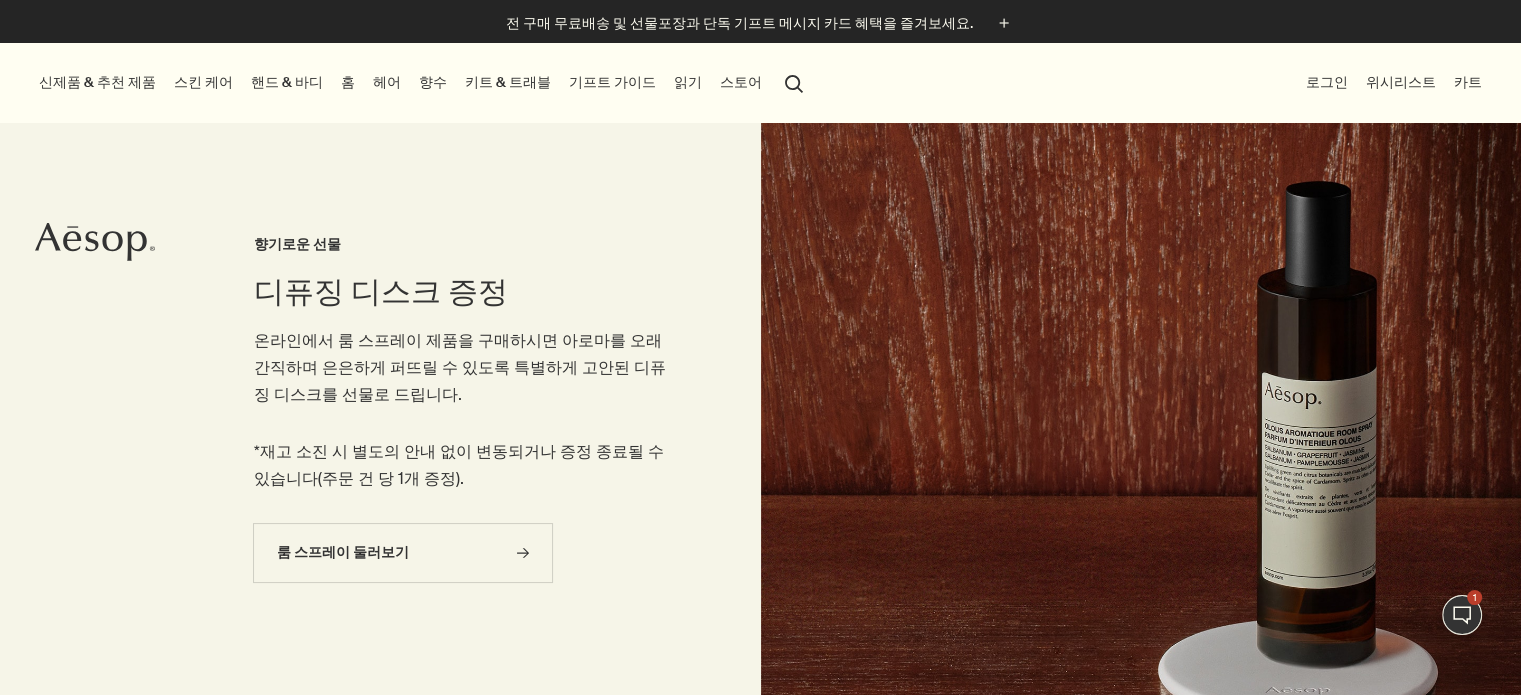 click 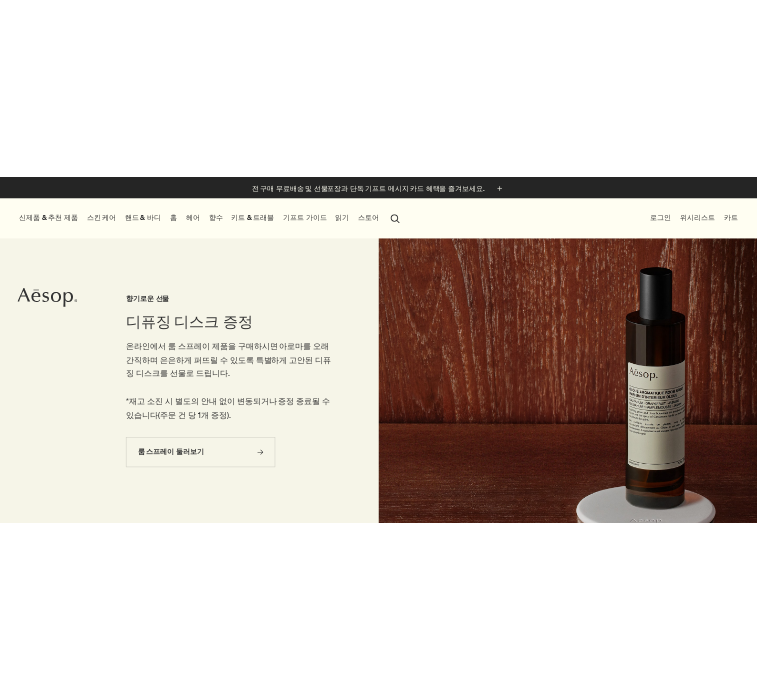 scroll, scrollTop: 0, scrollLeft: 0, axis: both 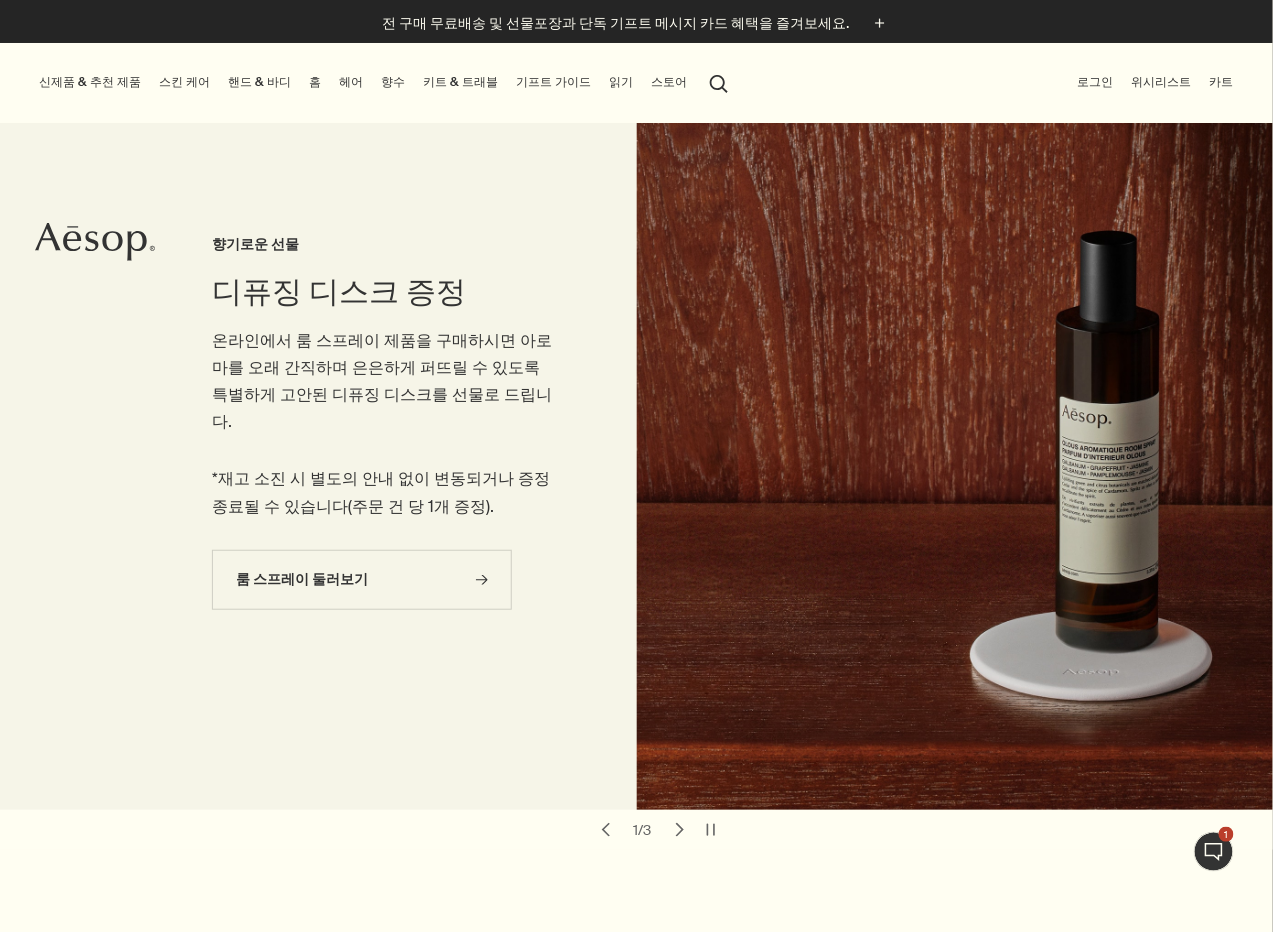 click on "디퓨징 디스크 증정 향기로운 선물 온라인에서 룸 스프레이 제품을 구매하시면 아로마를 오래 간직하며 은은하게 퍼뜨릴 수 있도록 특별하게 고안된 디퓨징 디스크를 선물로 드립니다. *재고 소진 시 별도의 안내 없이 변동되거나 증정 종료될 수 있습니다(주문 건 당 1개 증정). 룸 스프레이 둘러보기    rightArrow" at bounding box center [637, 466] 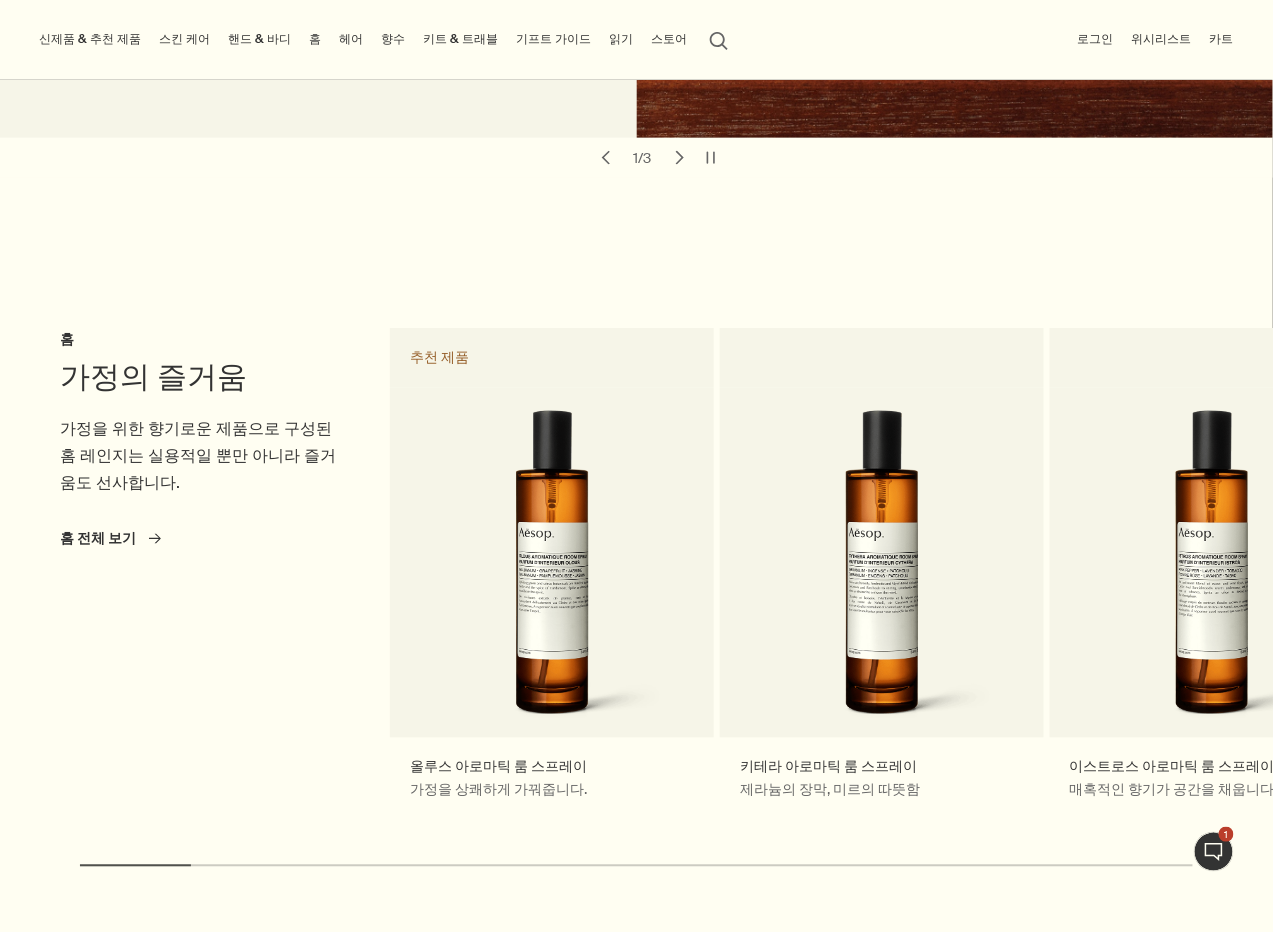 scroll, scrollTop: 666, scrollLeft: 0, axis: vertical 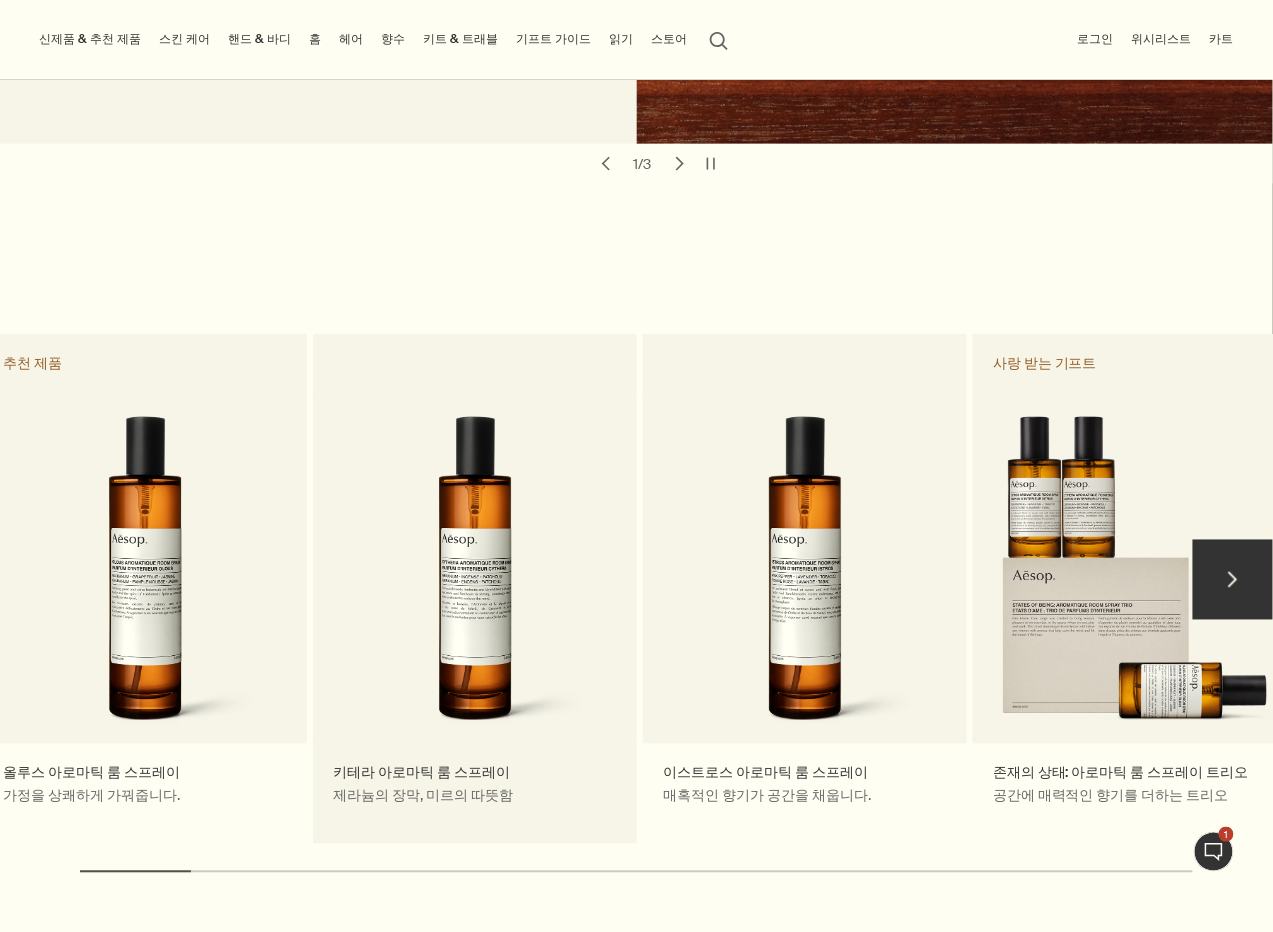 drag, startPoint x: 874, startPoint y: 454, endPoint x: 467, endPoint y: 488, distance: 408.41766 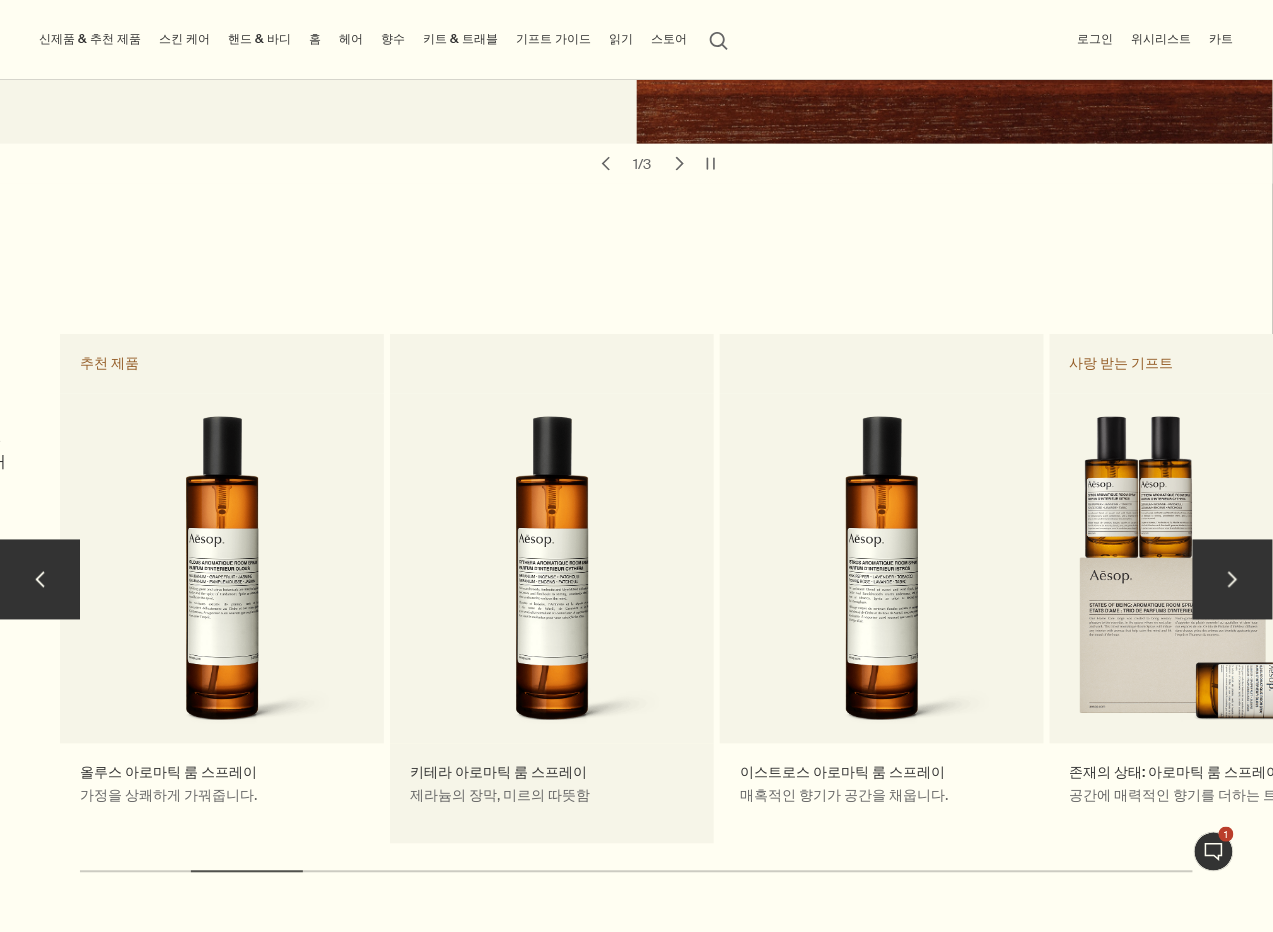 drag, startPoint x: 877, startPoint y: 481, endPoint x: 472, endPoint y: 530, distance: 407.95343 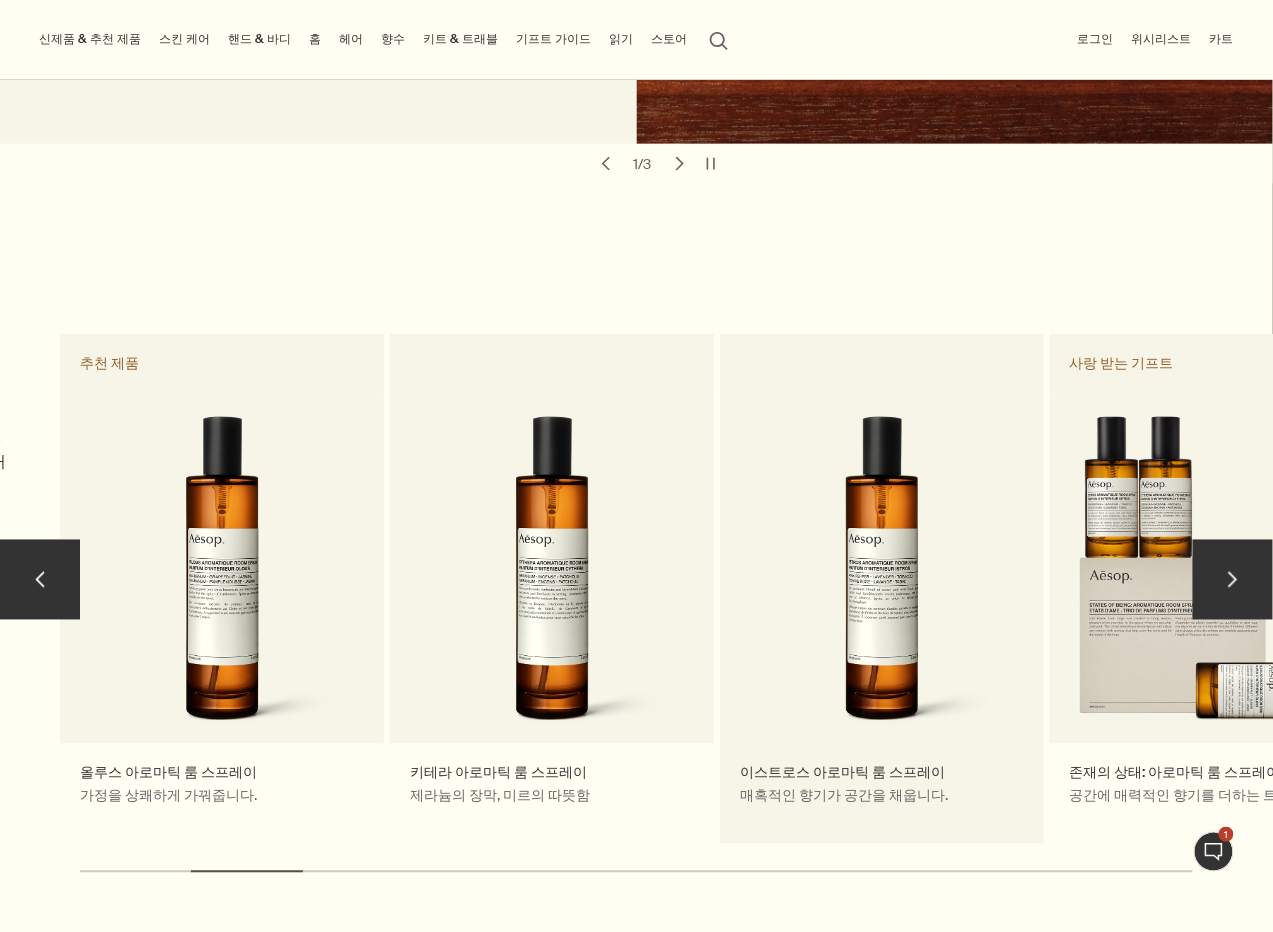 drag, startPoint x: 862, startPoint y: 463, endPoint x: 470, endPoint y: 462, distance: 392.00128 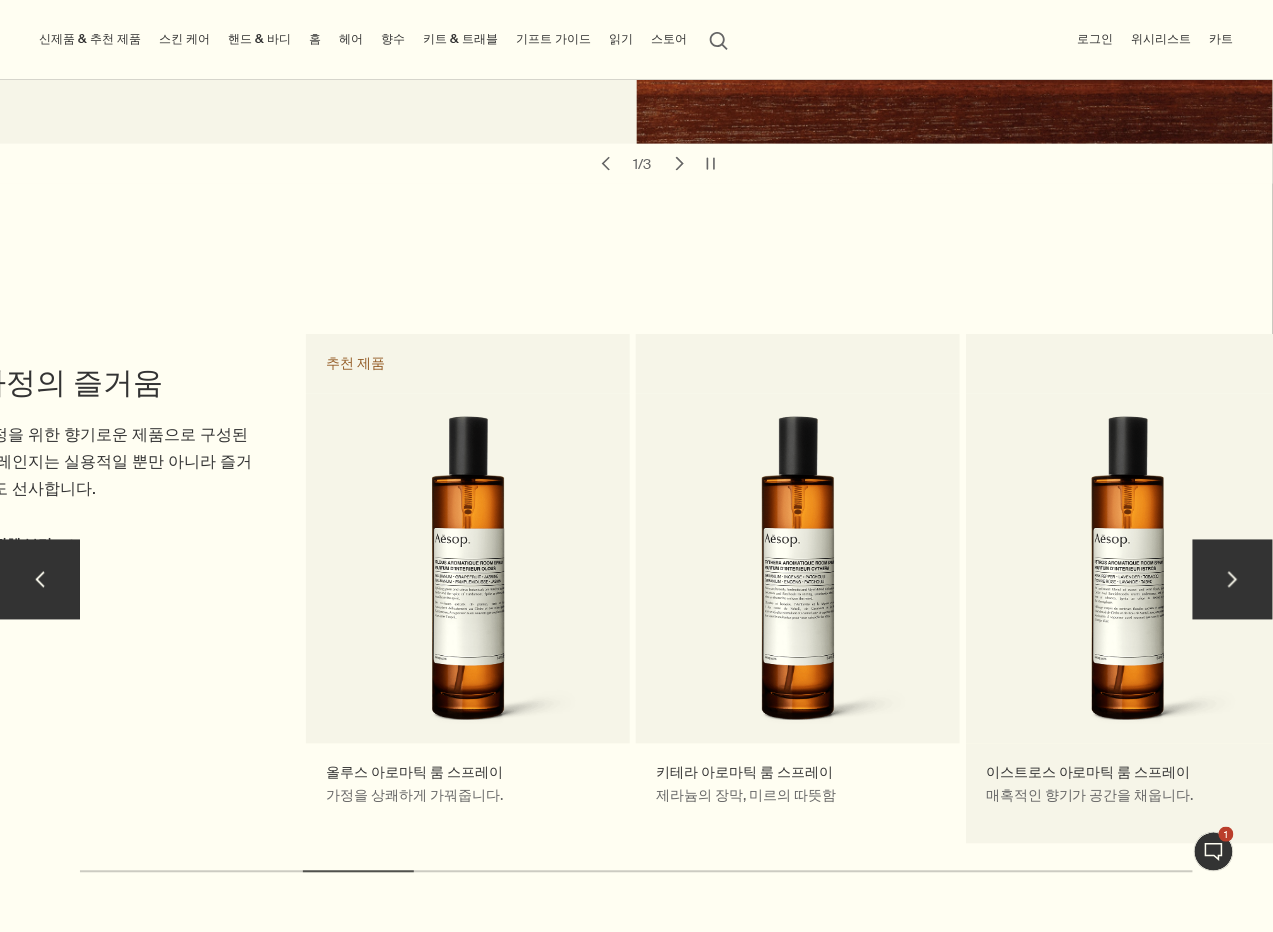 drag, startPoint x: 915, startPoint y: 448, endPoint x: 1189, endPoint y: 453, distance: 274.04562 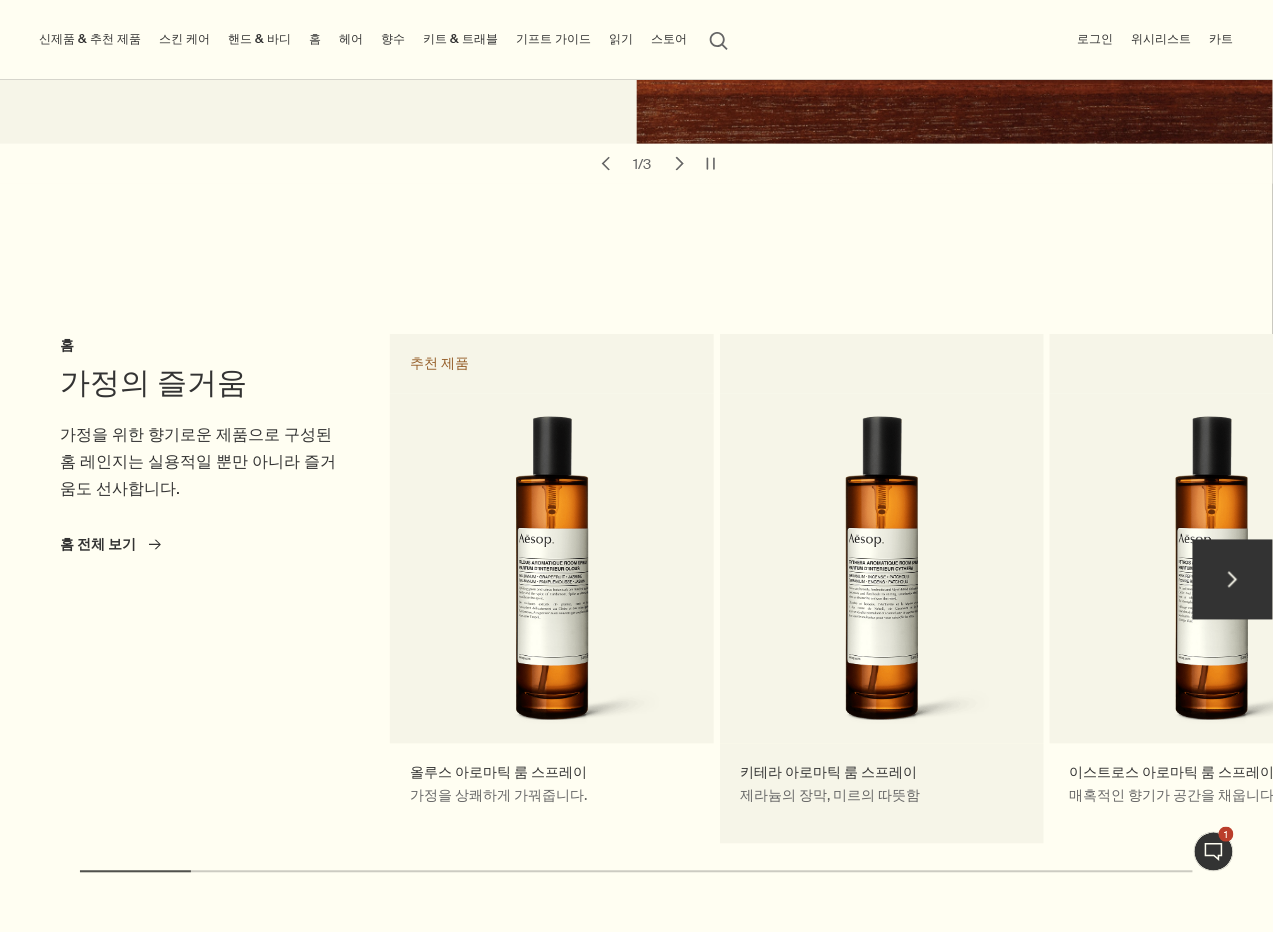 drag, startPoint x: 544, startPoint y: 489, endPoint x: 793, endPoint y: 477, distance: 249.28899 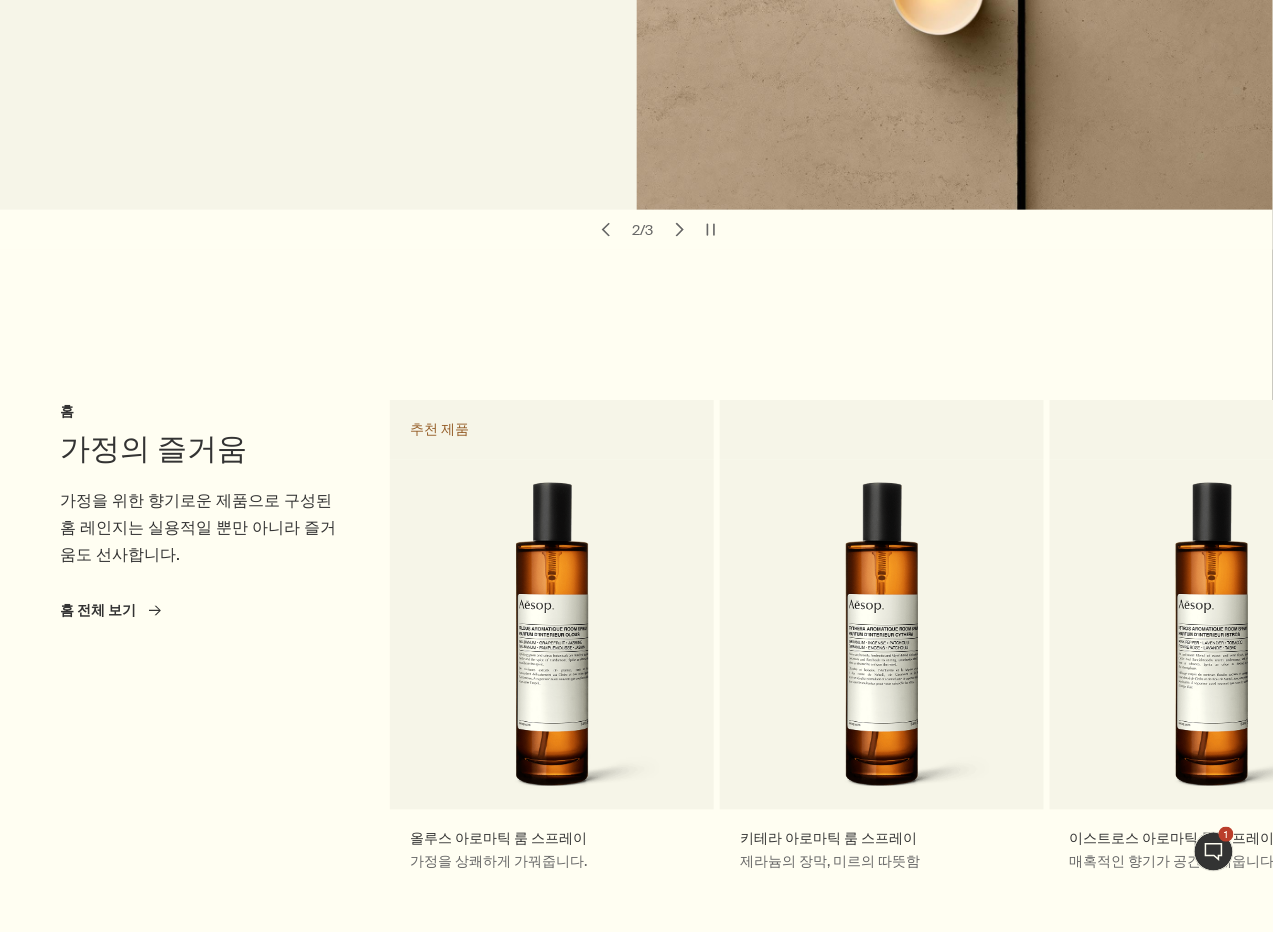 scroll, scrollTop: 800, scrollLeft: 0, axis: vertical 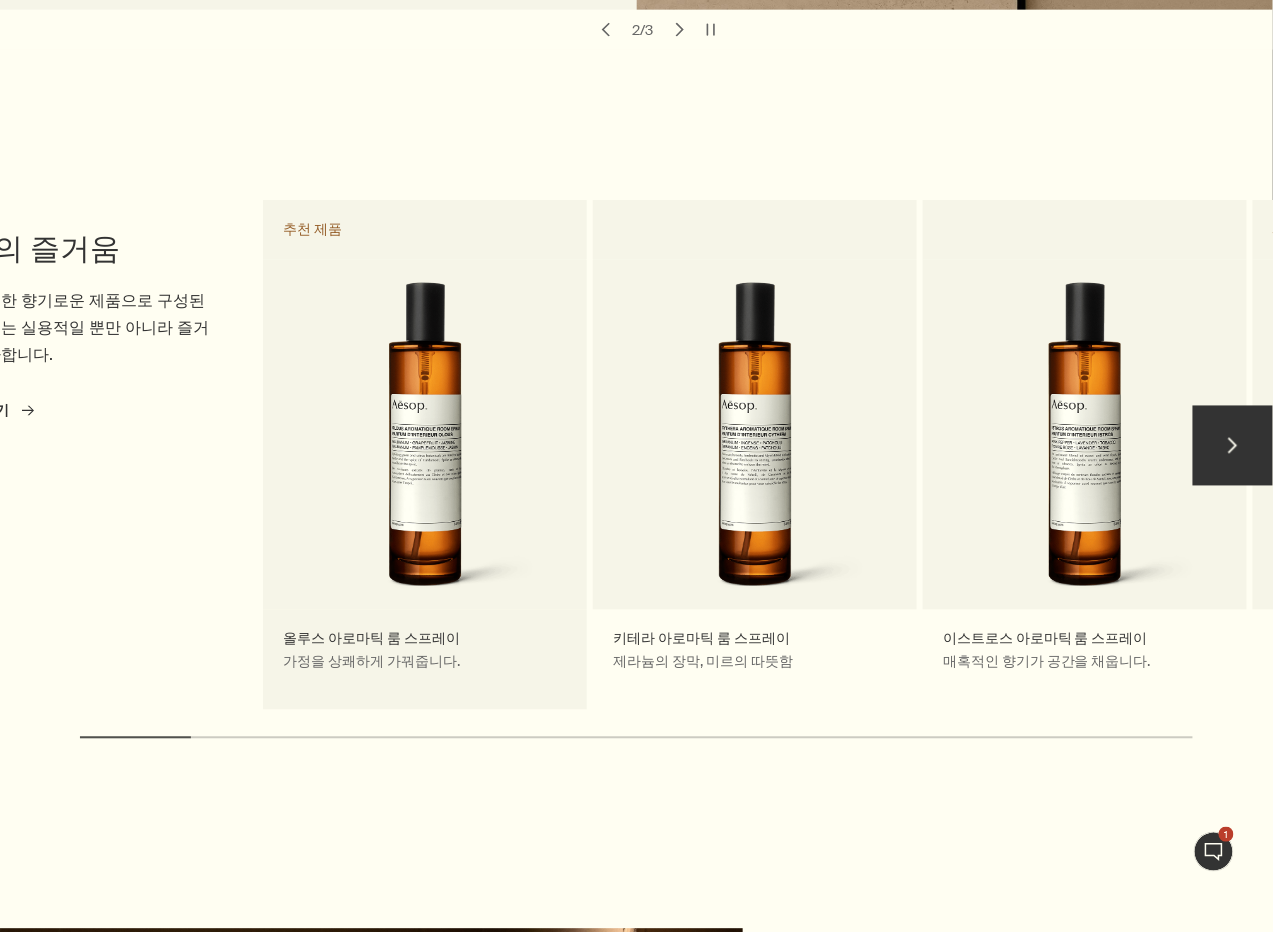 drag, startPoint x: 451, startPoint y: 414, endPoint x: 291, endPoint y: 423, distance: 160.25293 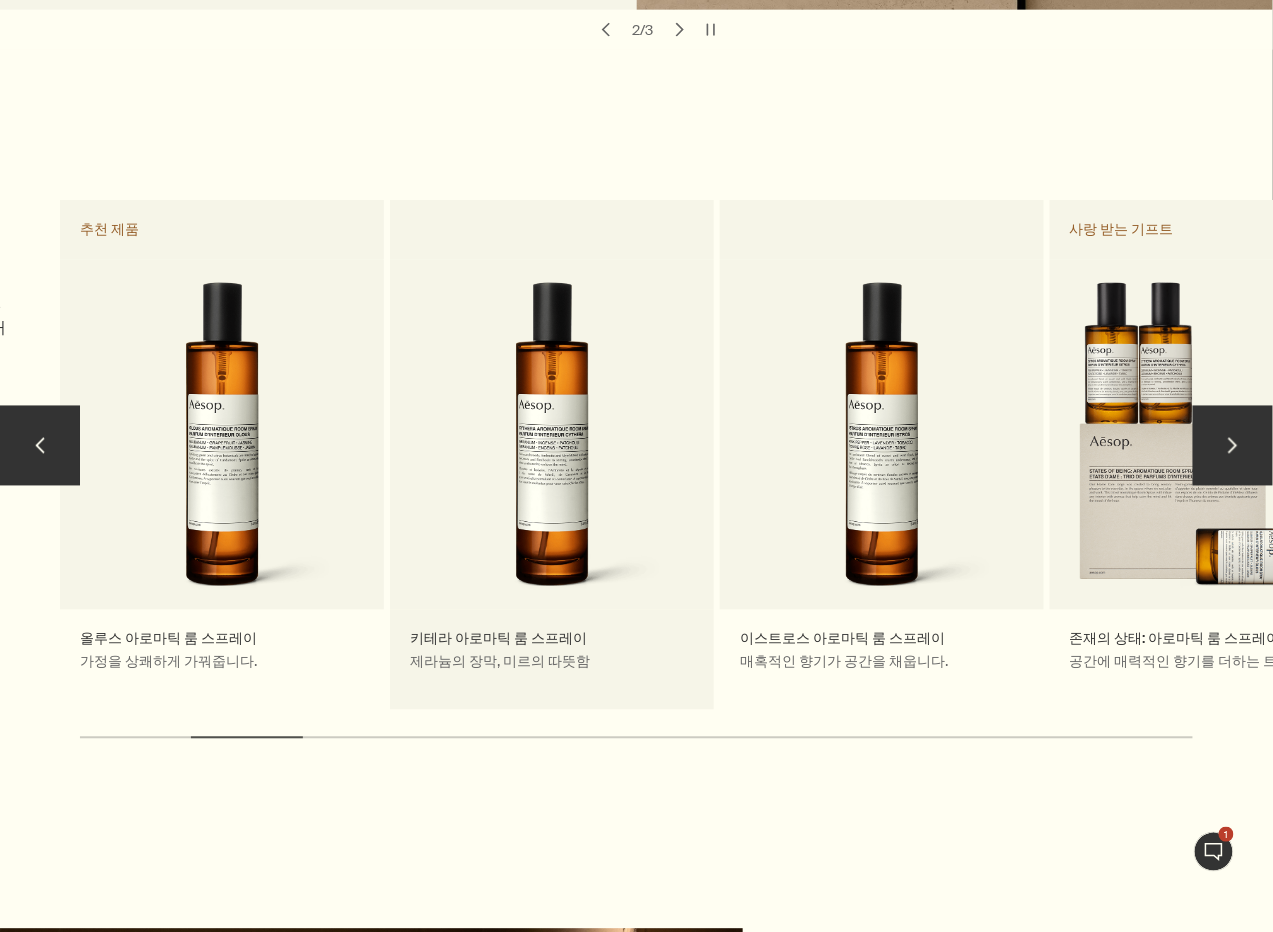 drag, startPoint x: 563, startPoint y: 434, endPoint x: 173, endPoint y: 428, distance: 390.04614 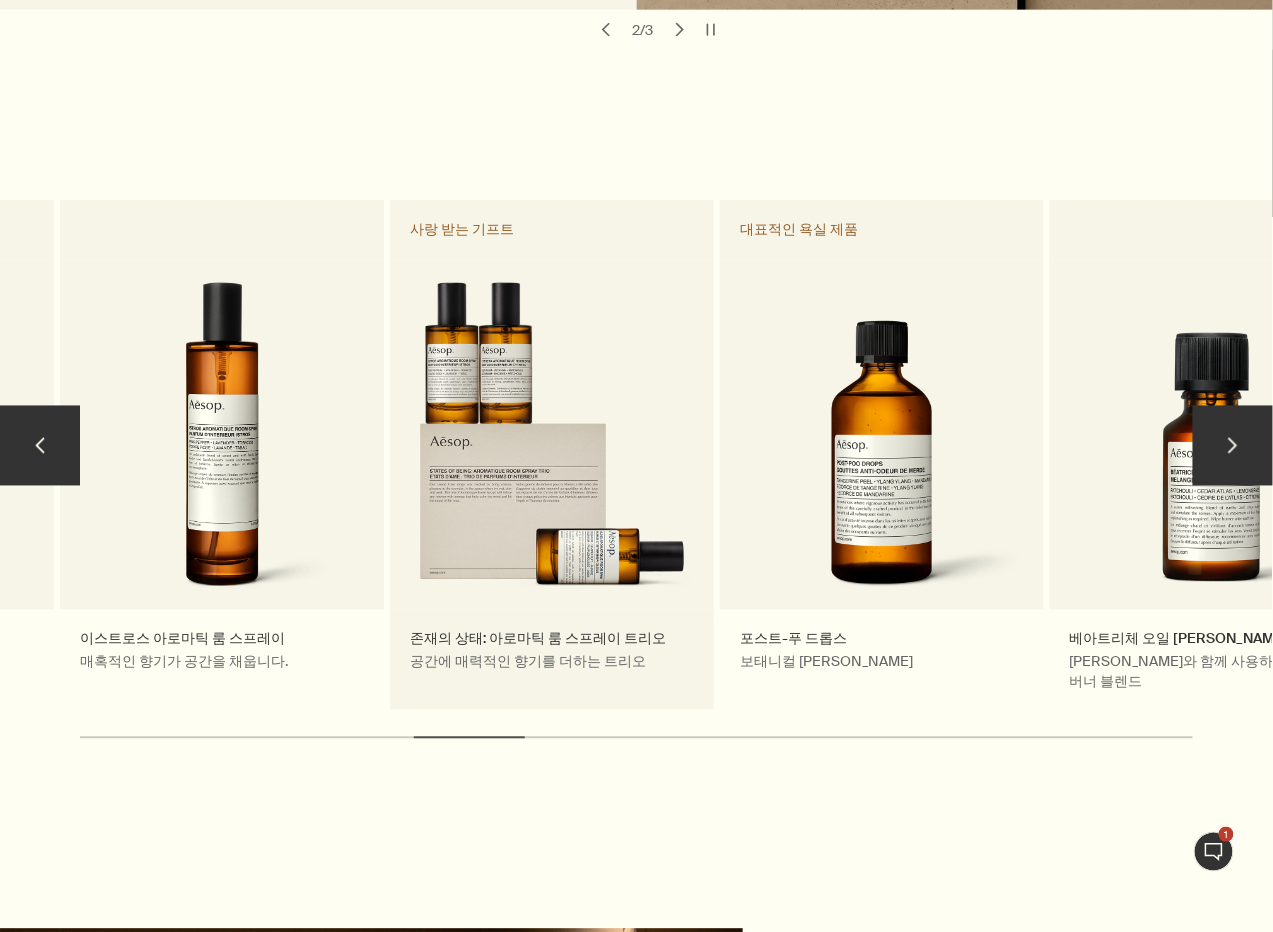 drag, startPoint x: 340, startPoint y: 438, endPoint x: 177, endPoint y: 438, distance: 163 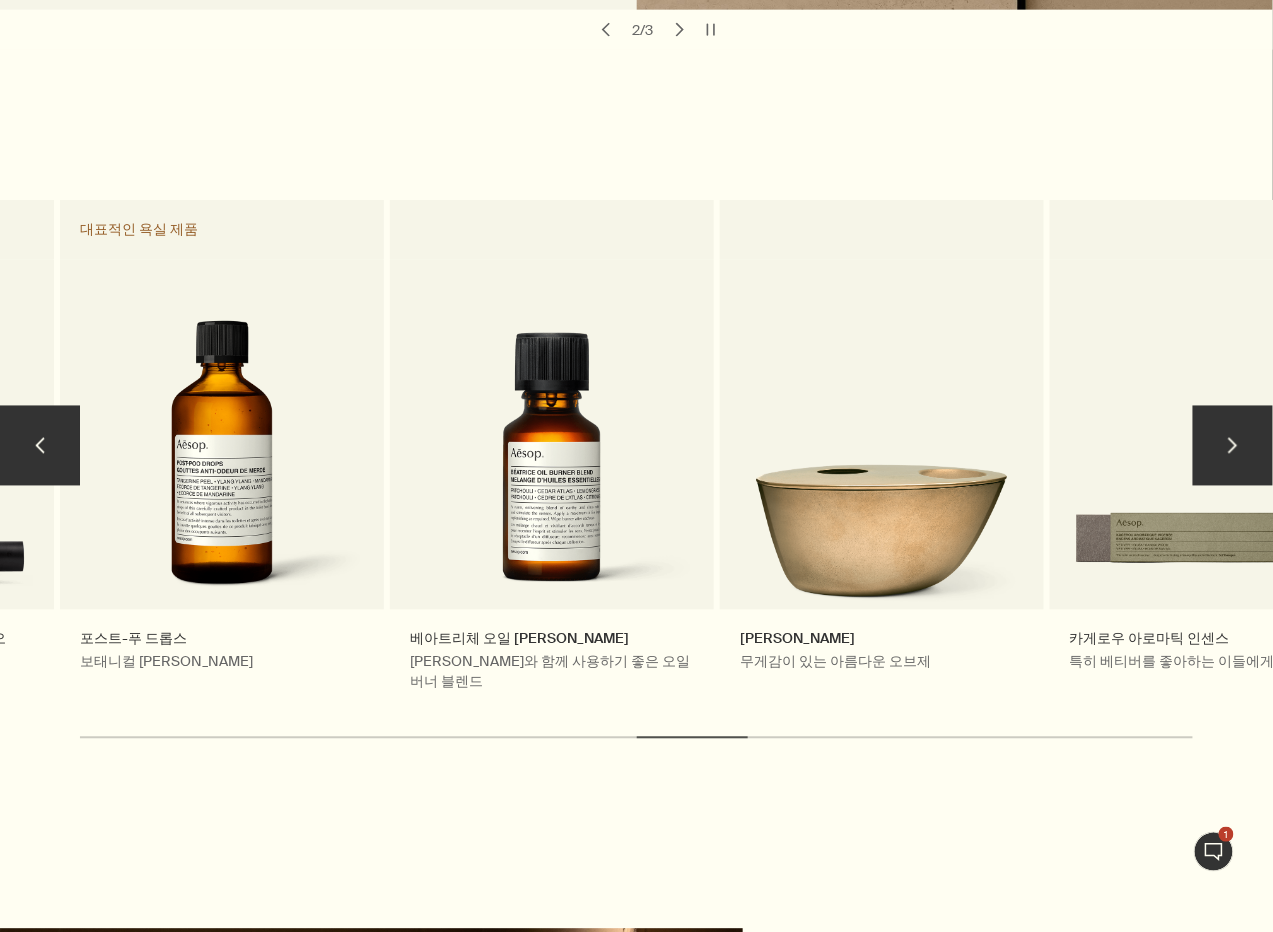drag, startPoint x: 172, startPoint y: 432, endPoint x: 76, endPoint y: 431, distance: 96.00521 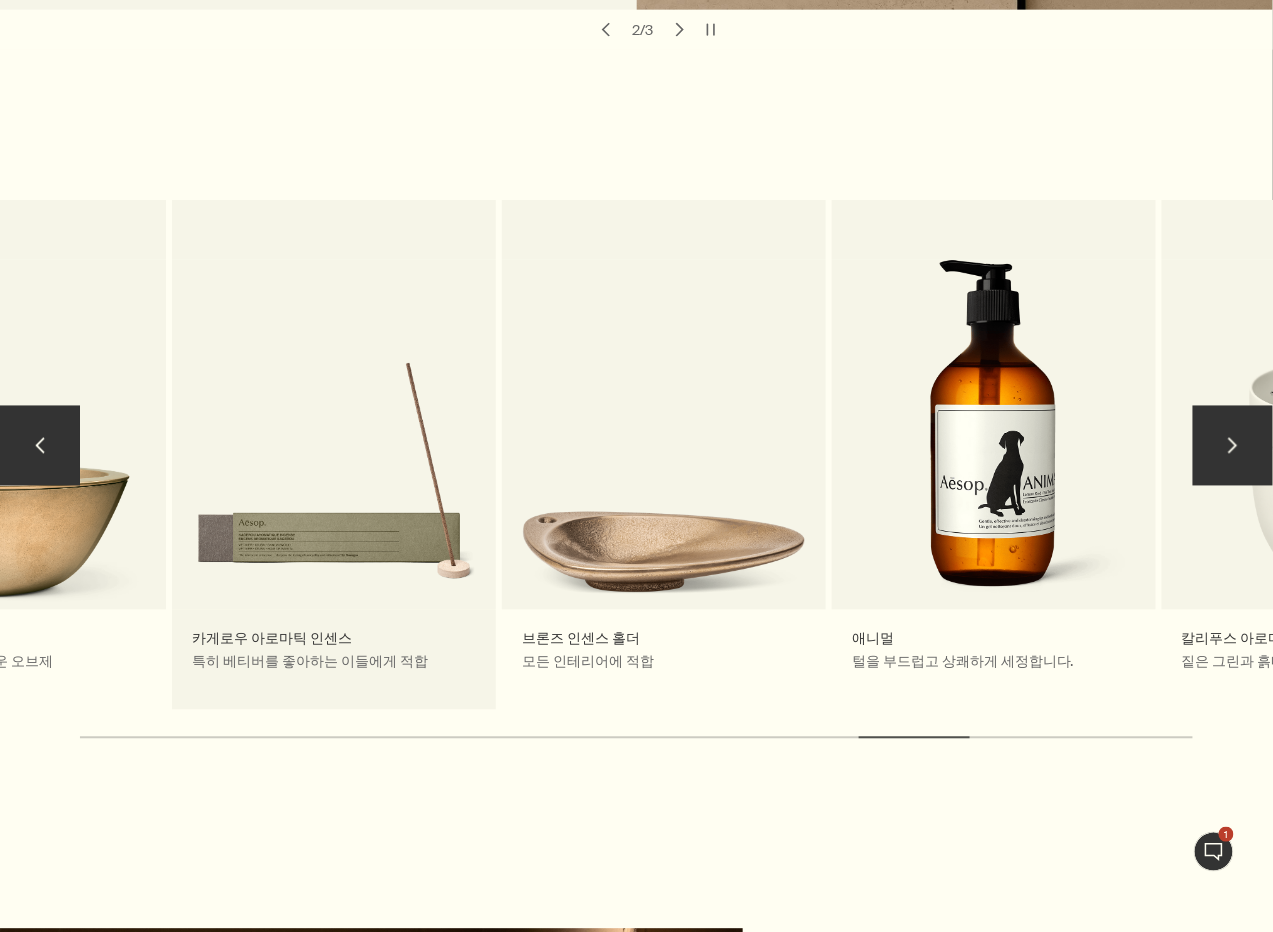 drag, startPoint x: 694, startPoint y: 426, endPoint x: 169, endPoint y: 426, distance: 525 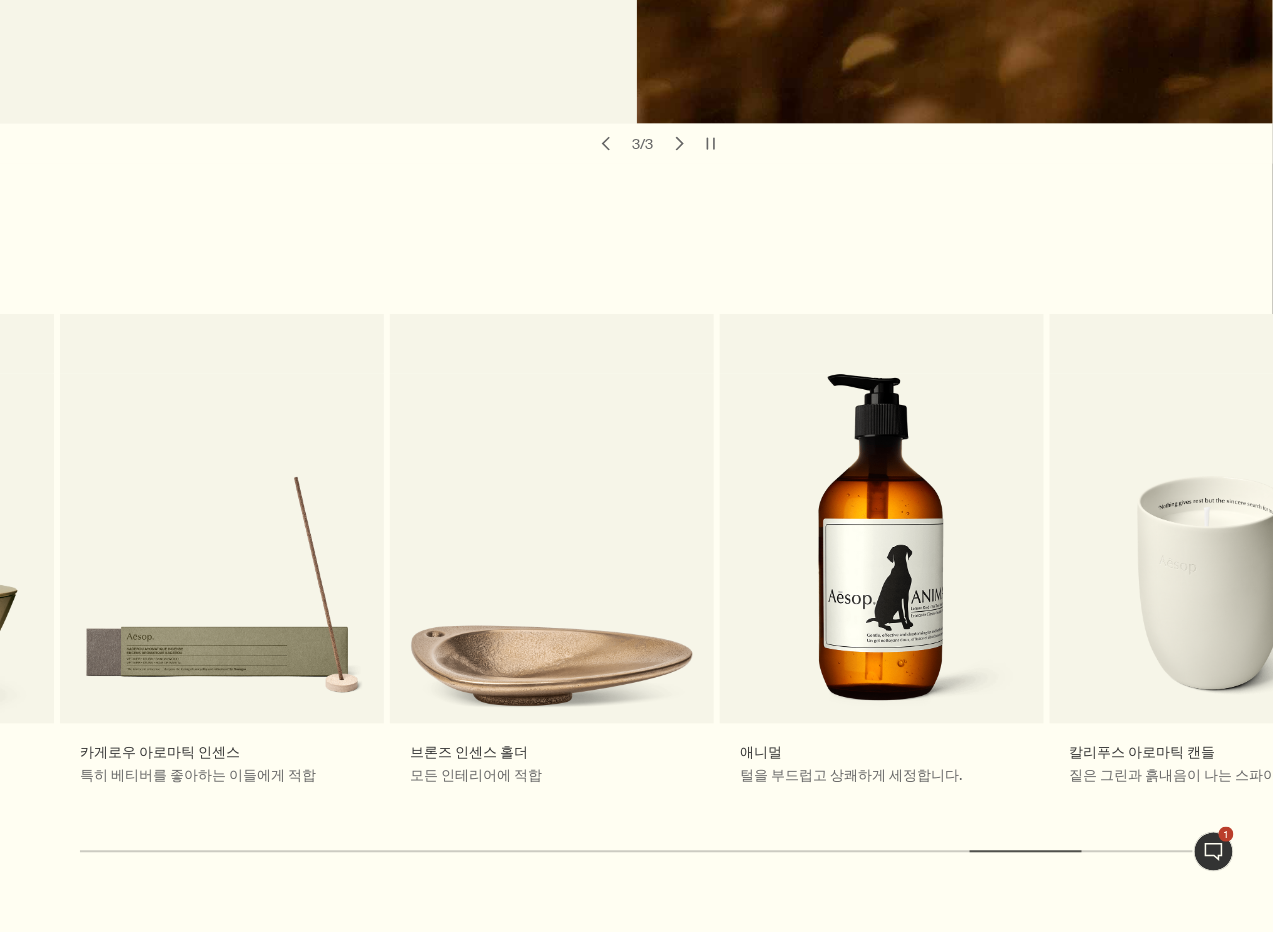 scroll, scrollTop: 800, scrollLeft: 0, axis: vertical 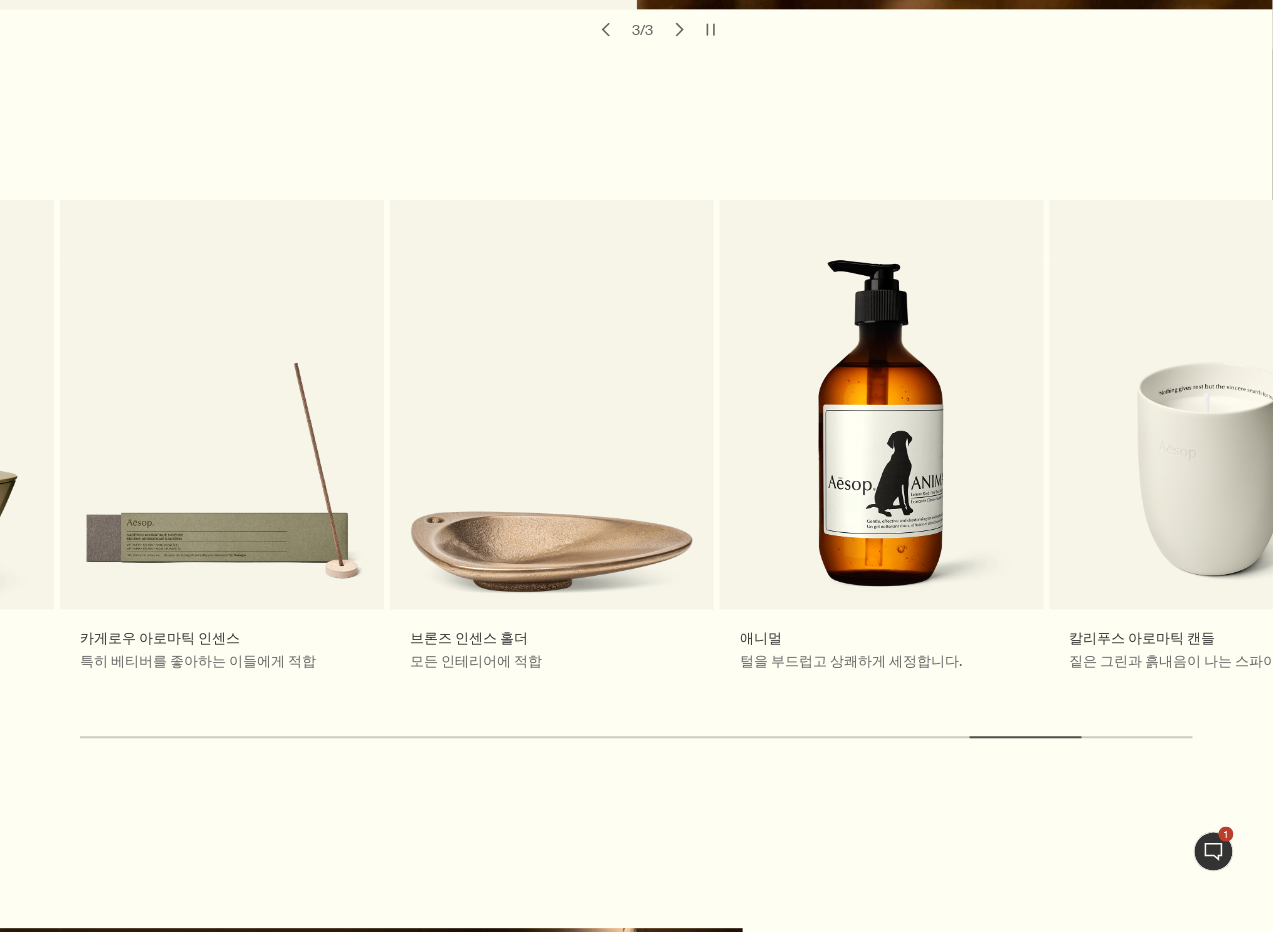 click on "chevron 가정의 즐거움 홈 가정을 위한 향기로운 제품으로 구성된 홈 레인지는 실용적일 뿐만 아니라 즐거움도 선사합니다. 홈 전체 보기   rightArrow 올루스 아로마틱 룸 스프레이 가정을 상쾌하게 가꿔줍니다.   추천 제품 키테라 아로마틱 룸 스프레이 제라늄의 장막, 미르의 따뜻함  이스트로스 아로마틱 룸 스프레이 매혹적인 향기가 공간을 채웁니다. 존재의 상태: 아로마틱 룸 스프레이 트리오 공간에 매력적인 향기를 더하는 트리오 사랑 받는 기프트 포스트-푸 드롭스 보태니컬 토일렛 아로마 대표적인 욕실 제품 베아트리체 오일 버너 블렌드 오일 버너와 함께 사용하기 좋은 오일 버너 블렌드 브라스 오일 버너 무게감이 있는 아름다운 오브제 카게로우 아로마틱 인센스 특히 베티버를 좋아하는 이들에게 적합​ 브론즈 인센스 홀더 모든 인테리어에 적합 애니멀 chevron" at bounding box center [636, 414] 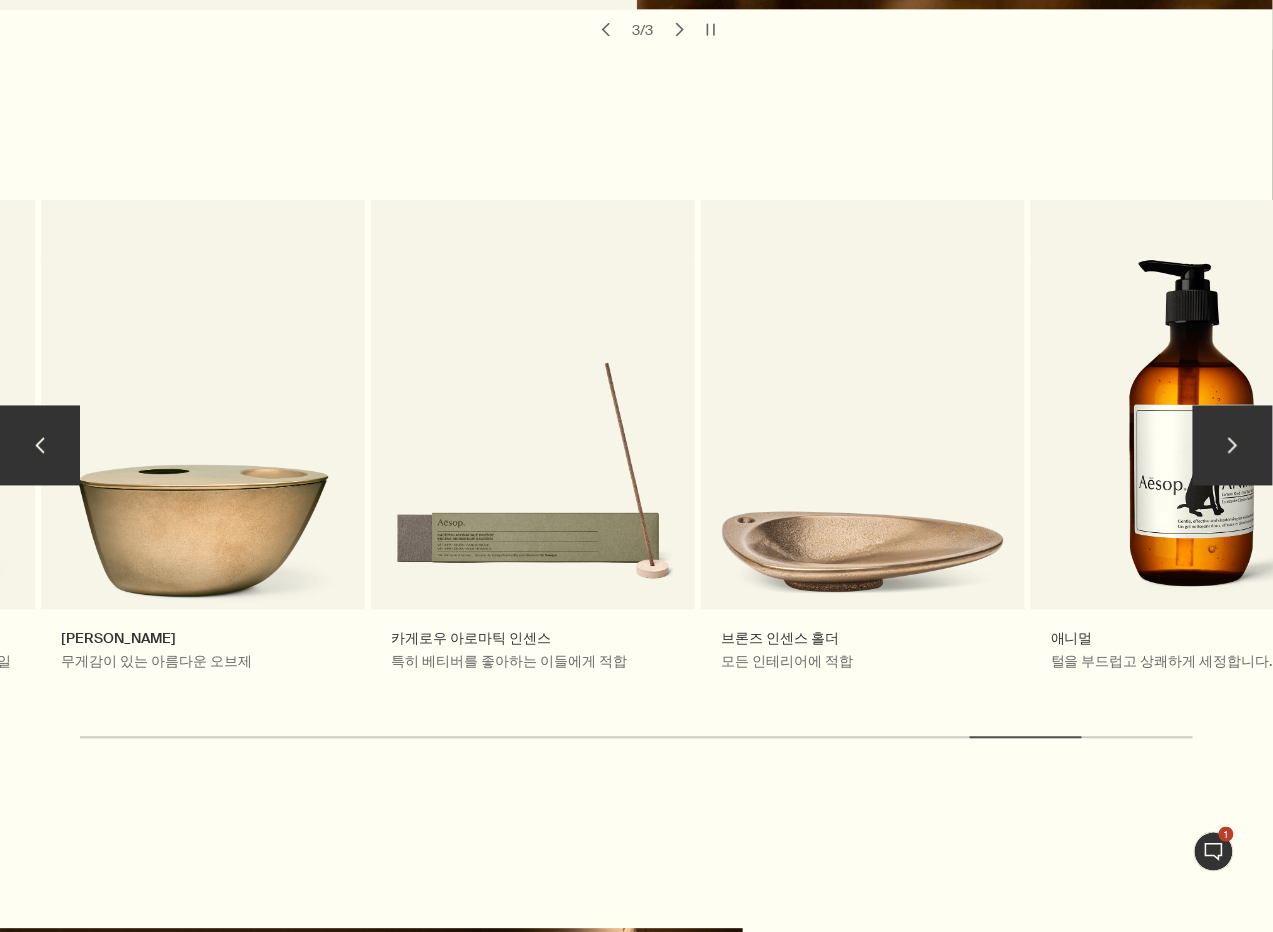 drag, startPoint x: 745, startPoint y: 373, endPoint x: 1265, endPoint y: 380, distance: 520.0471 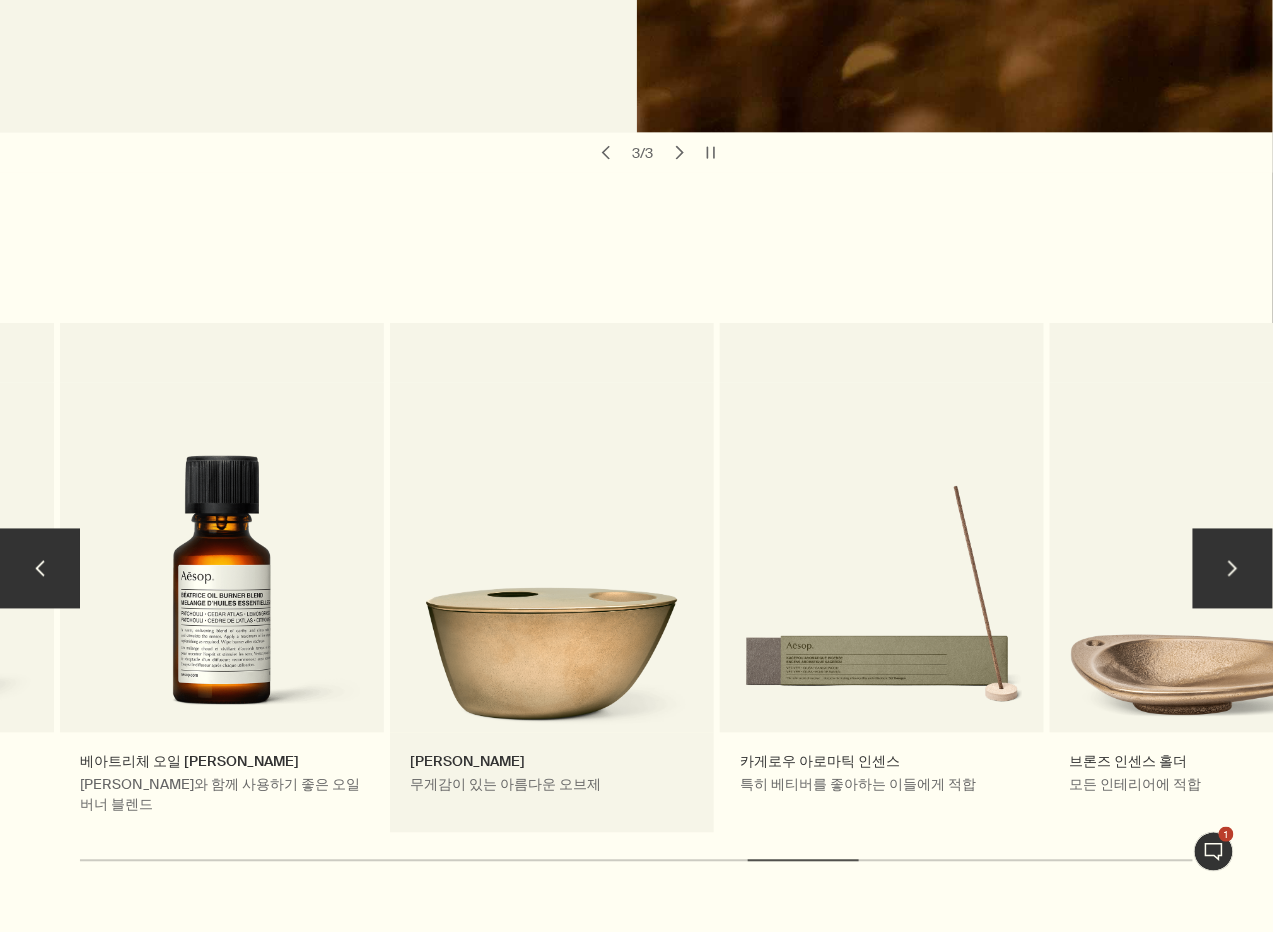 scroll, scrollTop: 800, scrollLeft: 0, axis: vertical 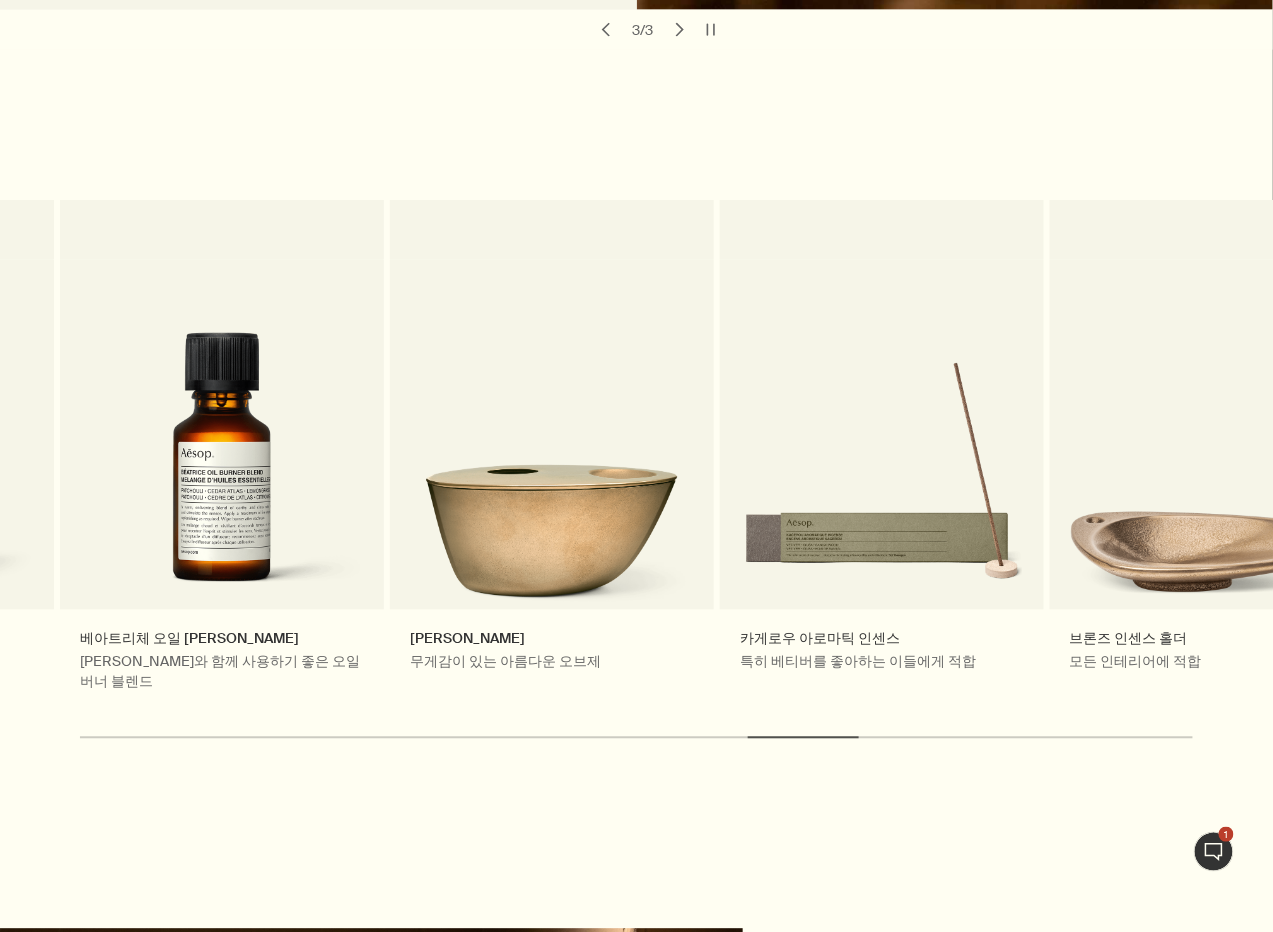 drag, startPoint x: 566, startPoint y: 500, endPoint x: 1432, endPoint y: 529, distance: 866.4854 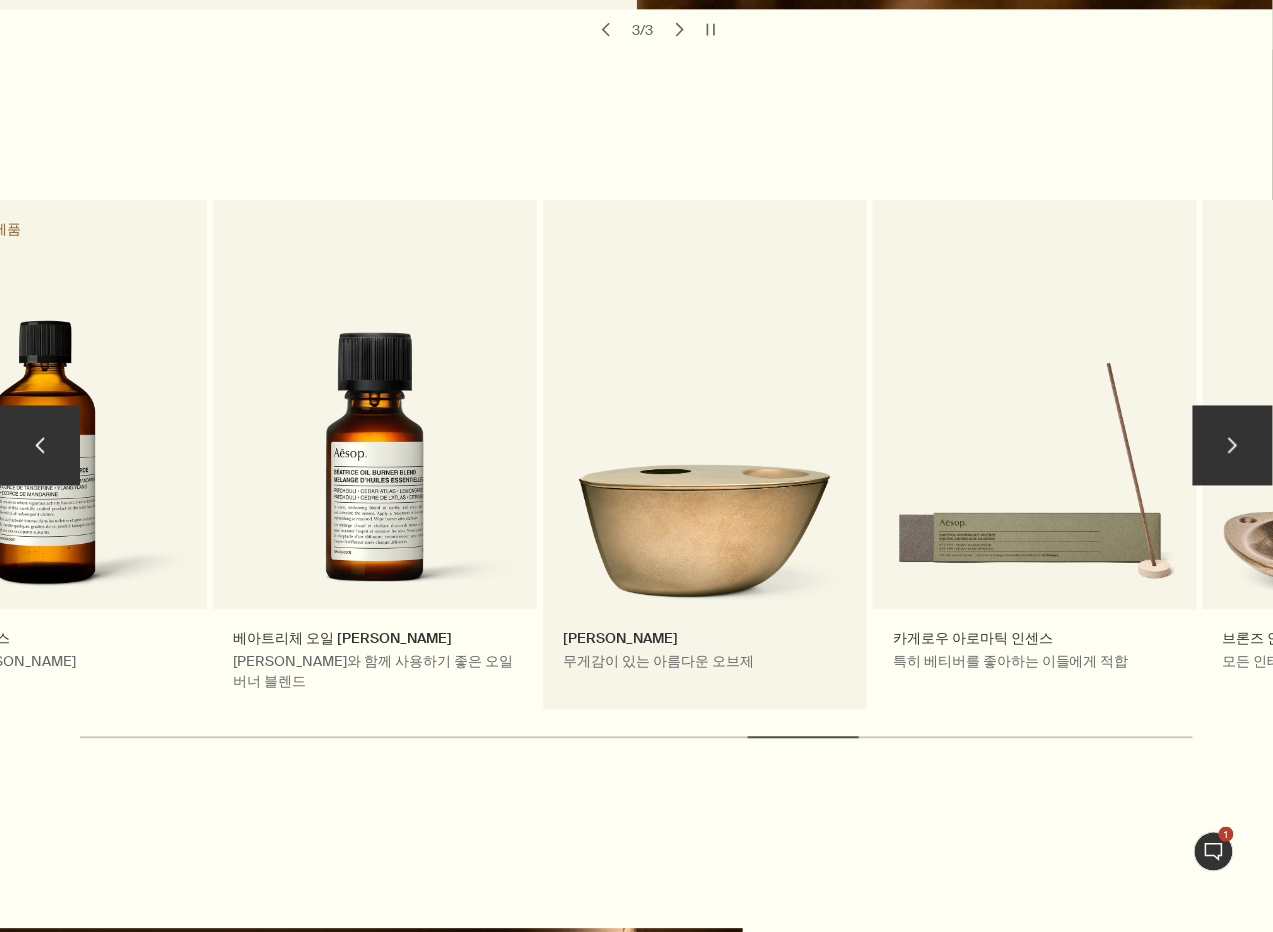 drag, startPoint x: 570, startPoint y: 478, endPoint x: 1017, endPoint y: 481, distance: 447.01007 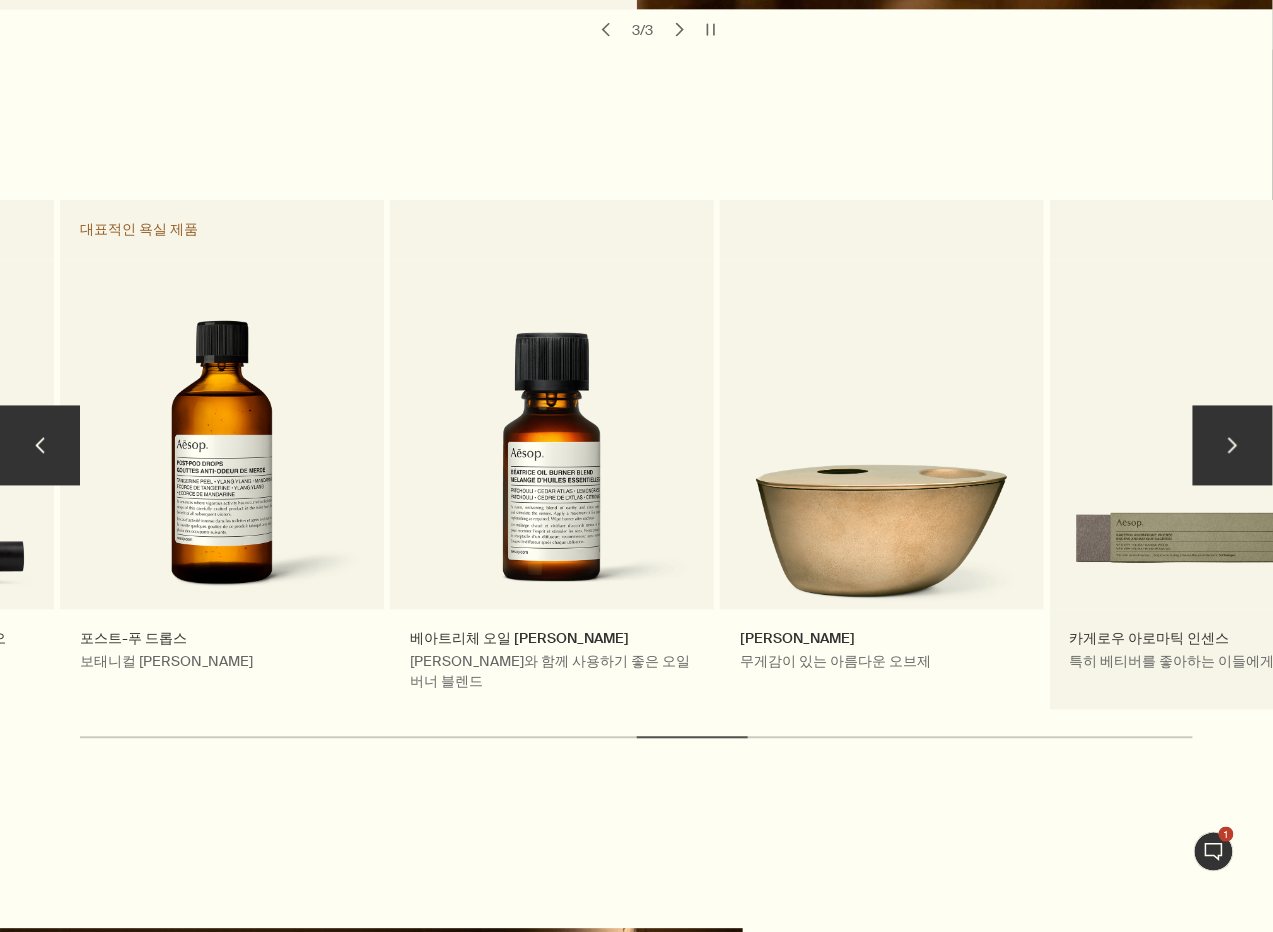drag, startPoint x: 977, startPoint y: 440, endPoint x: 1093, endPoint y: 440, distance: 116 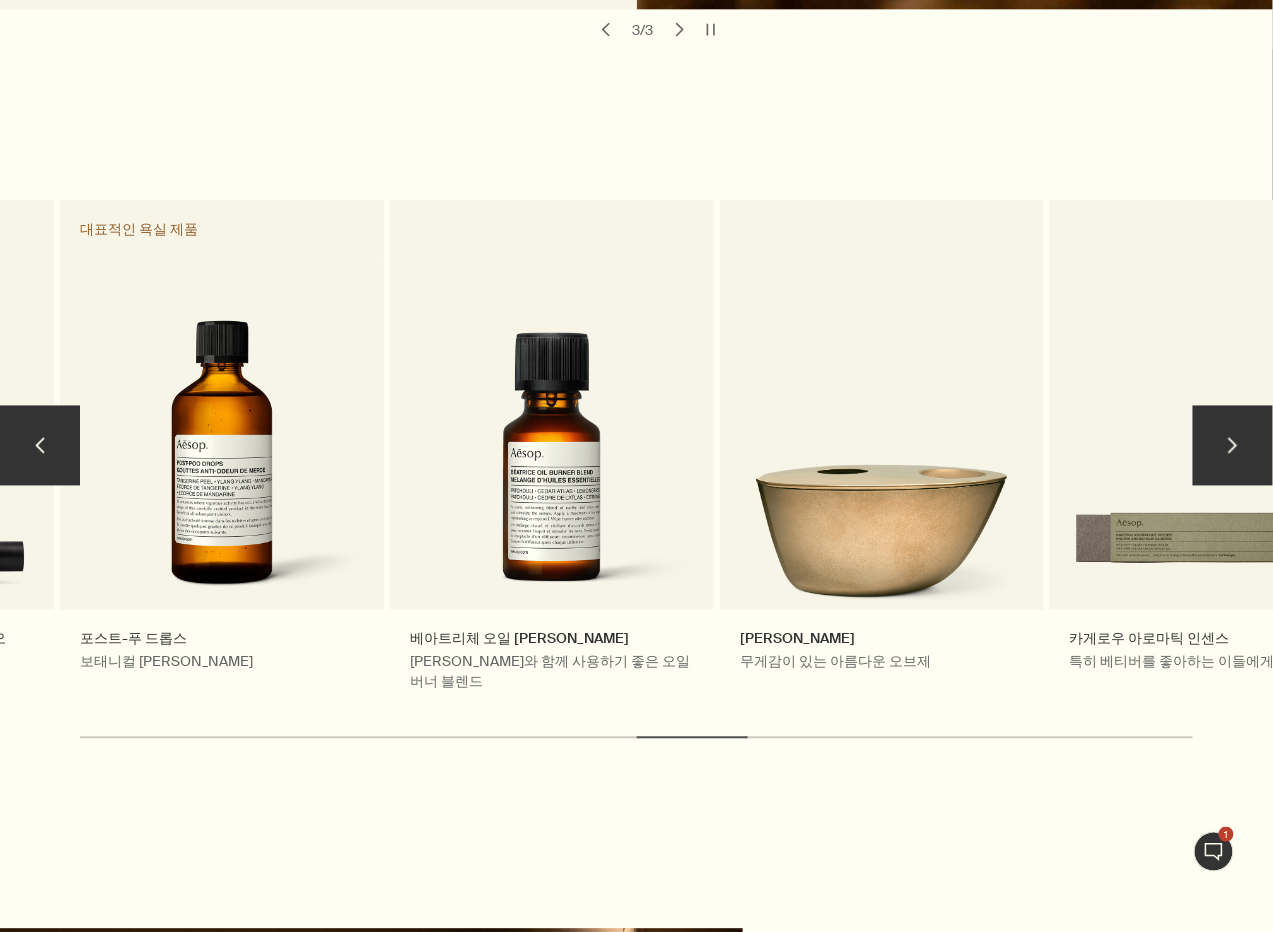click on "chevron" at bounding box center (40, 446) 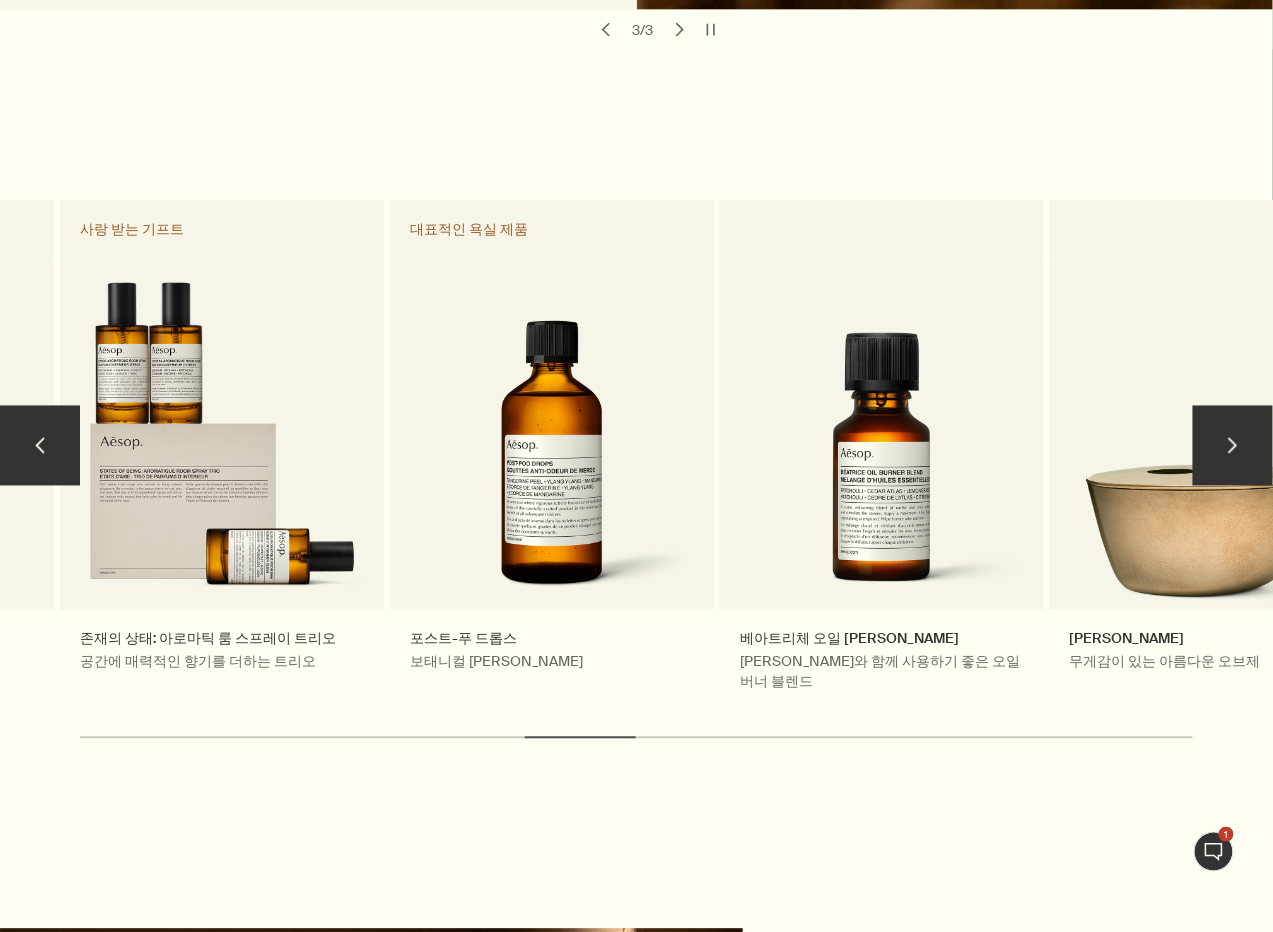 click on "chevron" at bounding box center (40, 446) 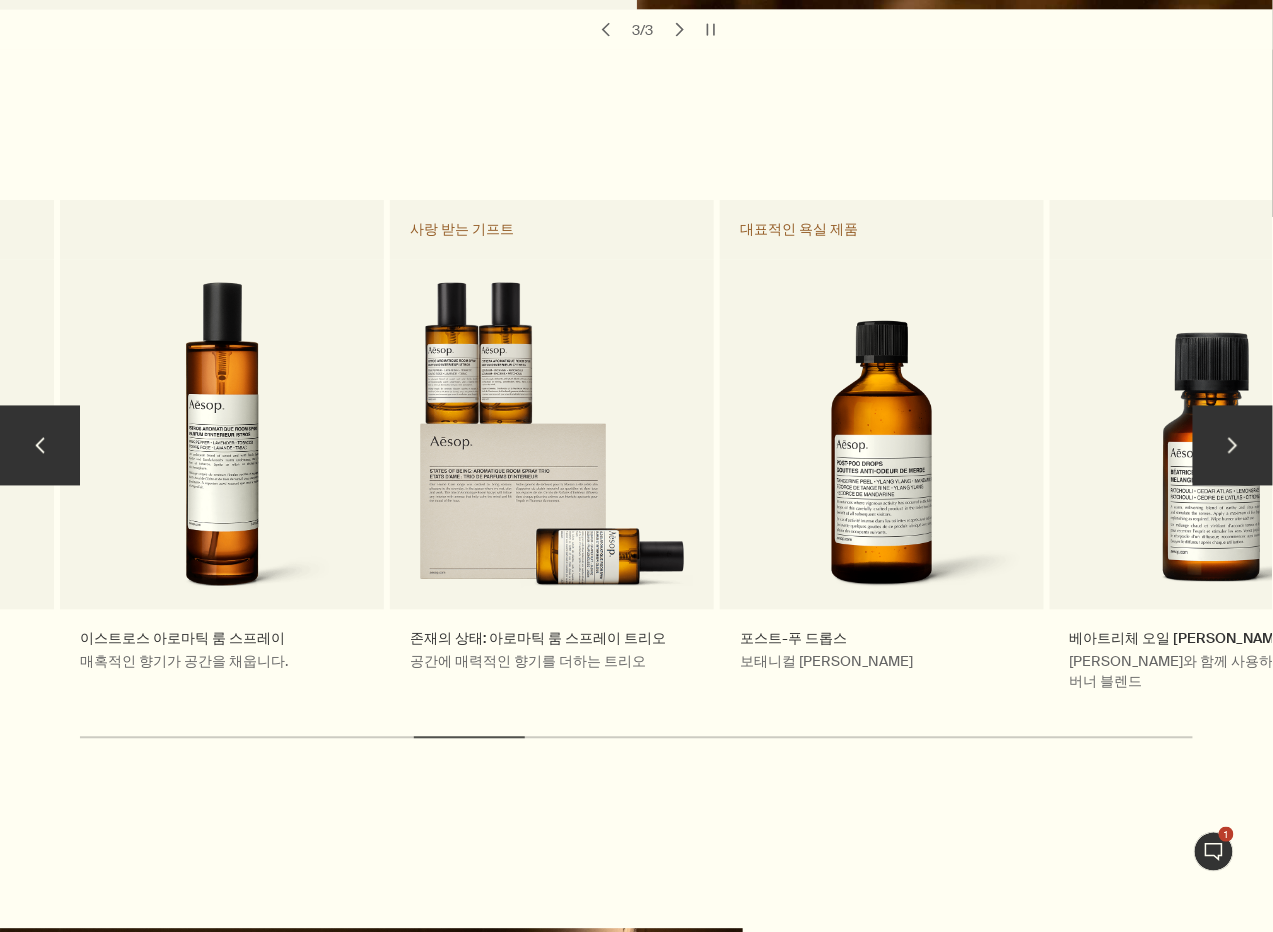 click on "chevron" at bounding box center [40, 446] 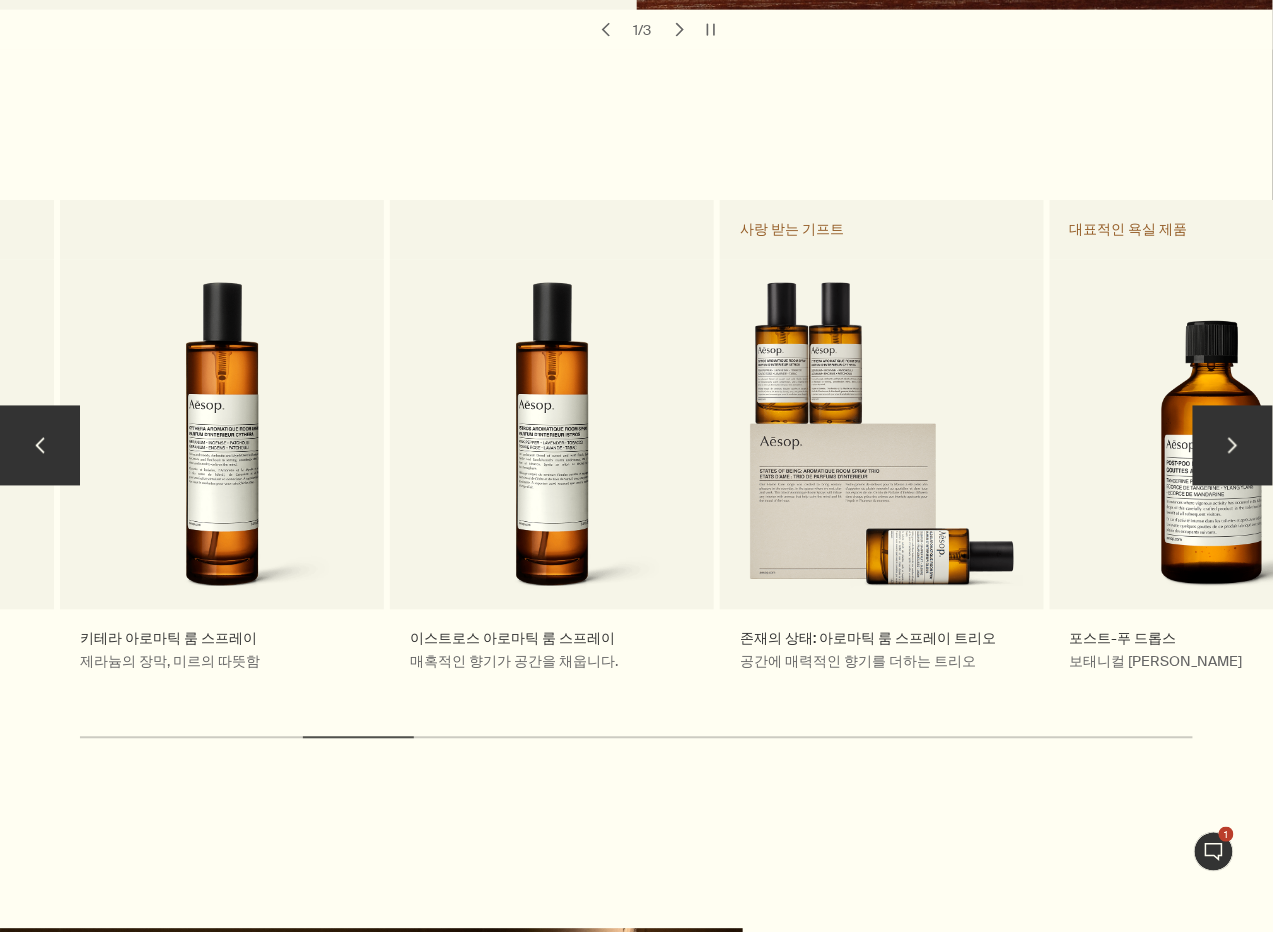 click on "chevron" at bounding box center (40, 446) 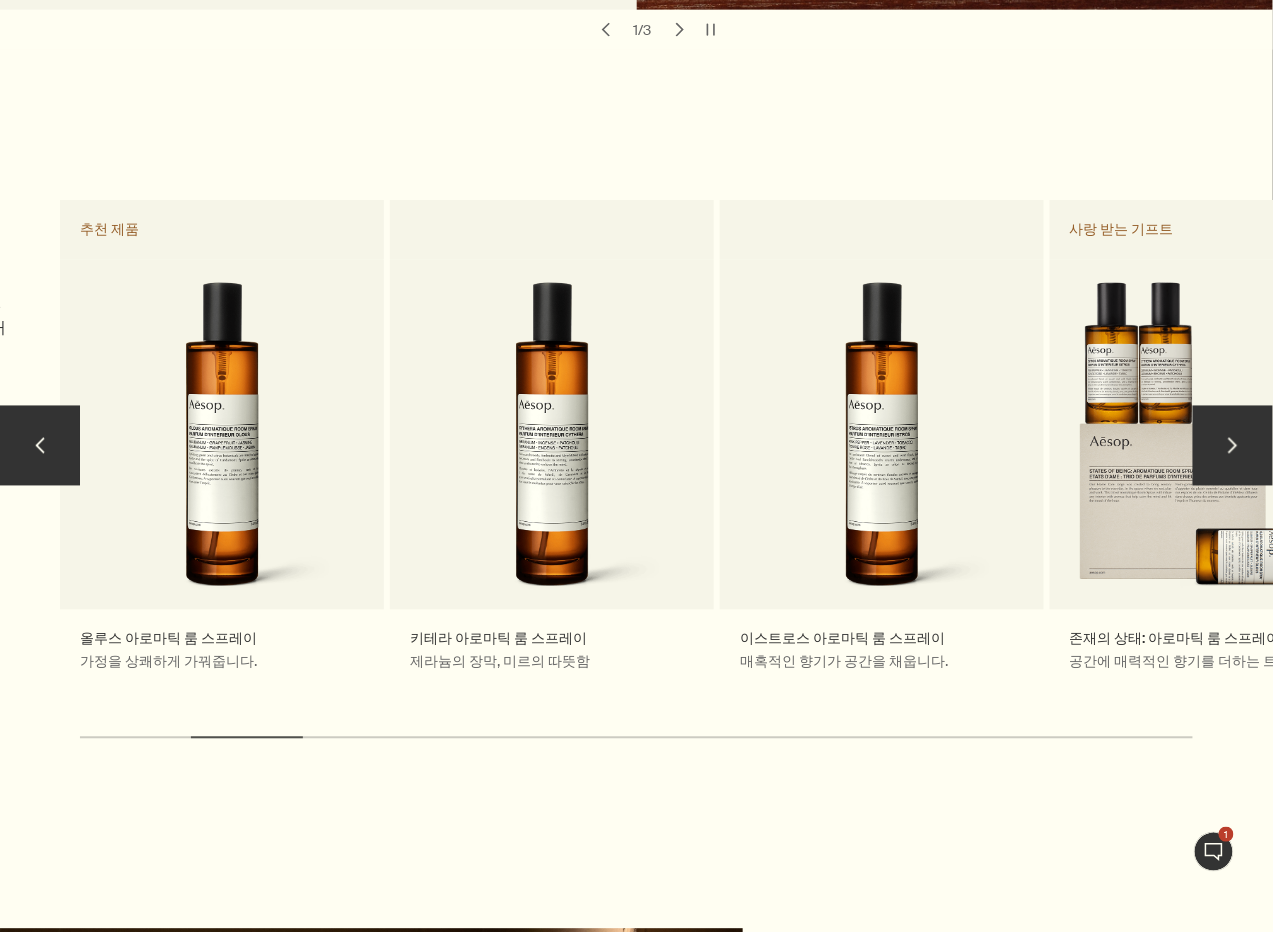 click on "chevron" at bounding box center (40, 446) 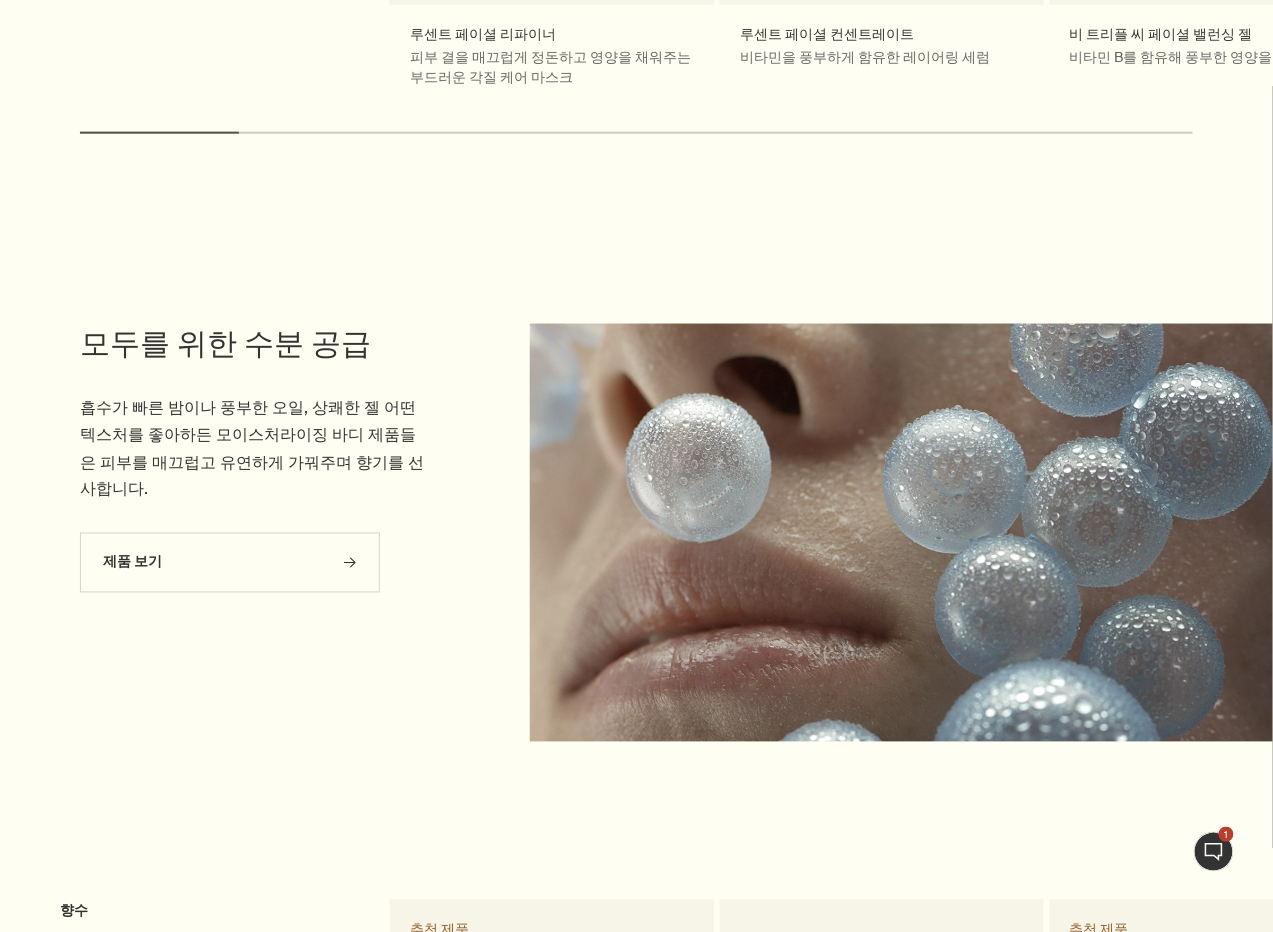 scroll, scrollTop: 2800, scrollLeft: 0, axis: vertical 